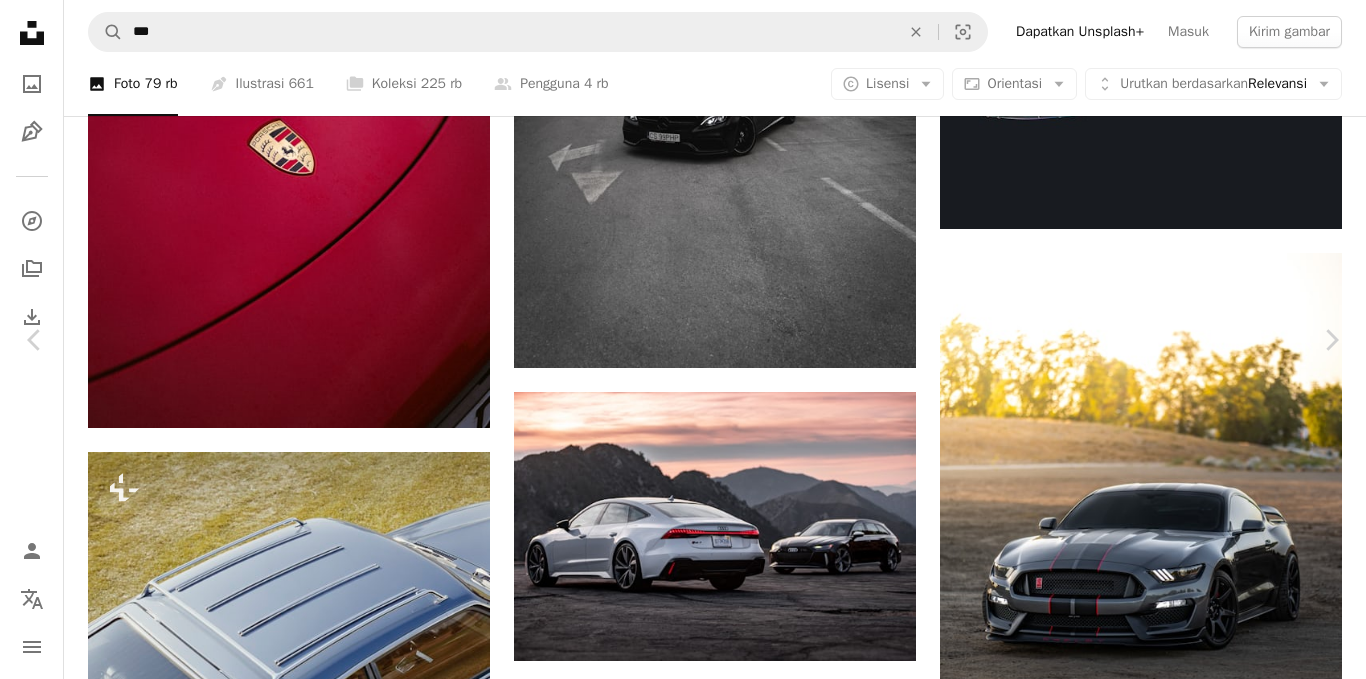 scroll, scrollTop: 21100, scrollLeft: 0, axis: vertical 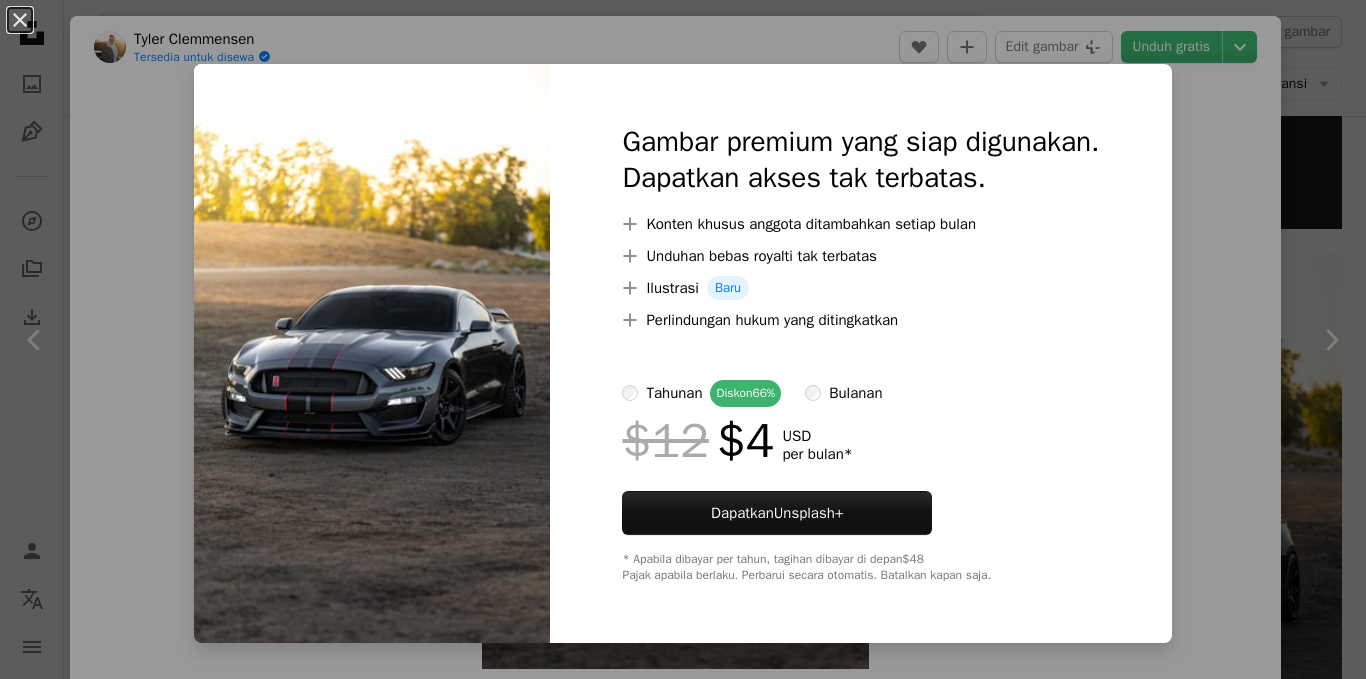 click on "An X shape Gambar premium yang siap digunakan. Dapatkan akses tak terbatas. A plus sign Konten khusus anggota ditambahkan setiap bulan A plus sign Unduhan bebas royalti tak terbatas A plus sign Ilustrasi  Baru A plus sign Perlindungan hukum yang ditingkatkan tahunan Diskon  66% bulanan $12   $4 USD per bulan * Dapatkan  Unsplash+ * Apabila dibayar per tahun, tagihan dibayar di depan  $48 Pajak apabila berlaku. Perbarui secara otomatis. Batalkan kapan saja." at bounding box center [683, 339] 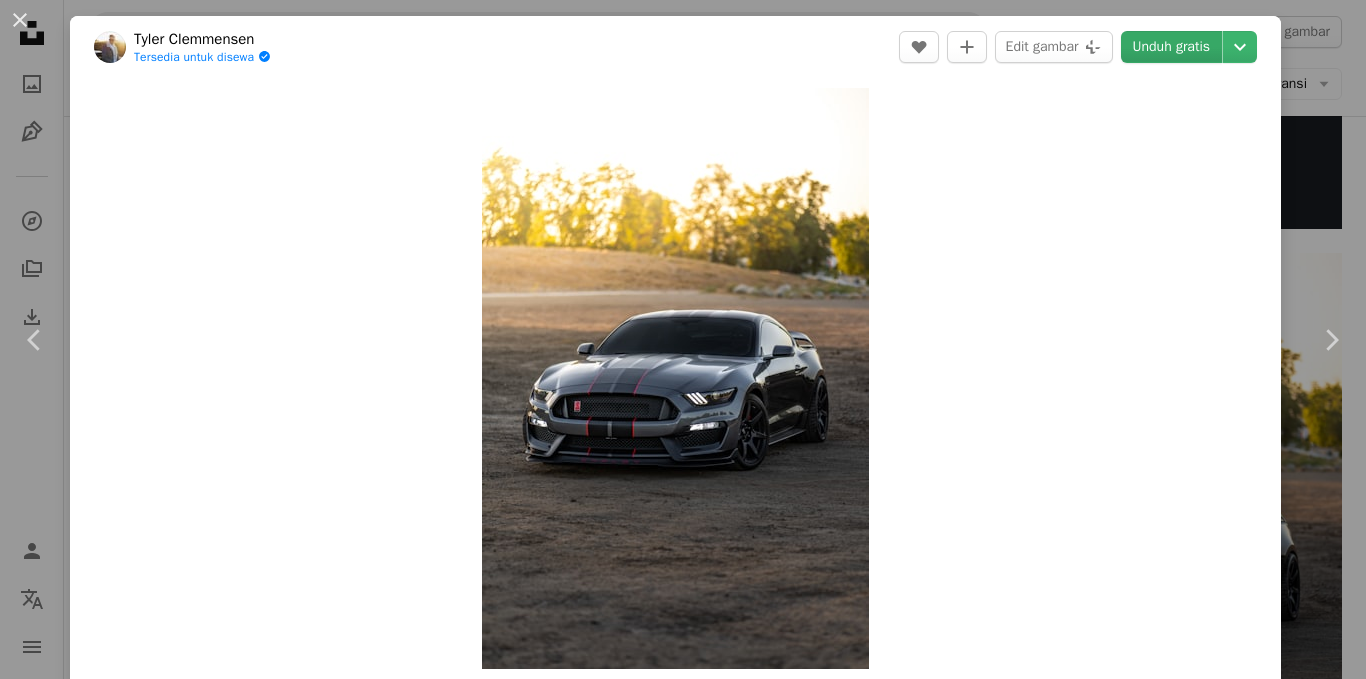 click on "Unduh gratis" at bounding box center [1171, 47] 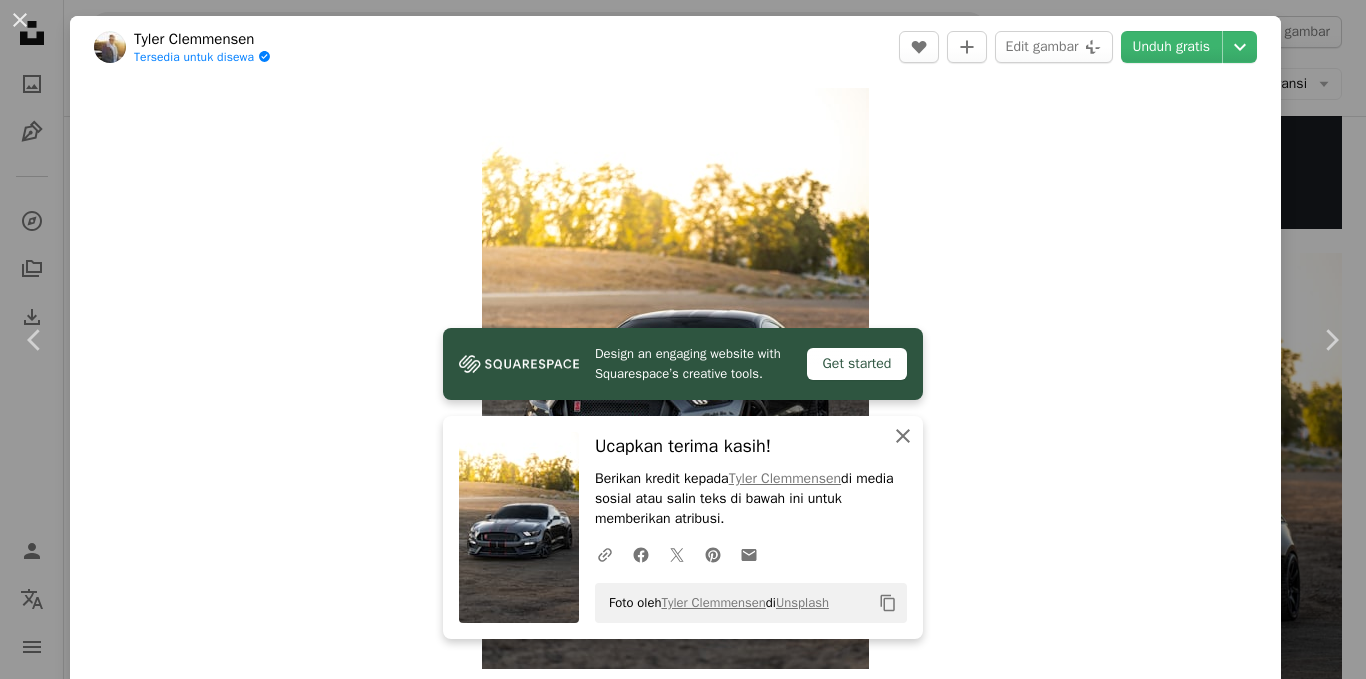 click on "An X shape" 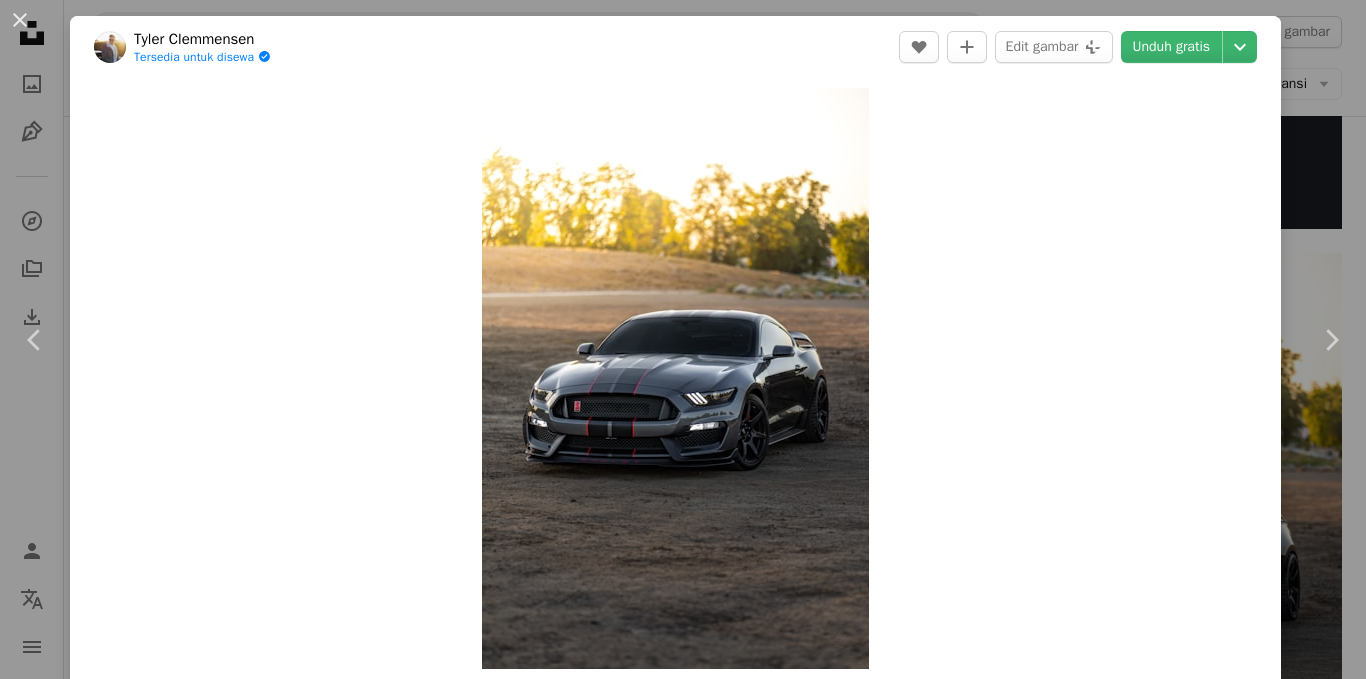 click on "An X shape" at bounding box center [20, 20] 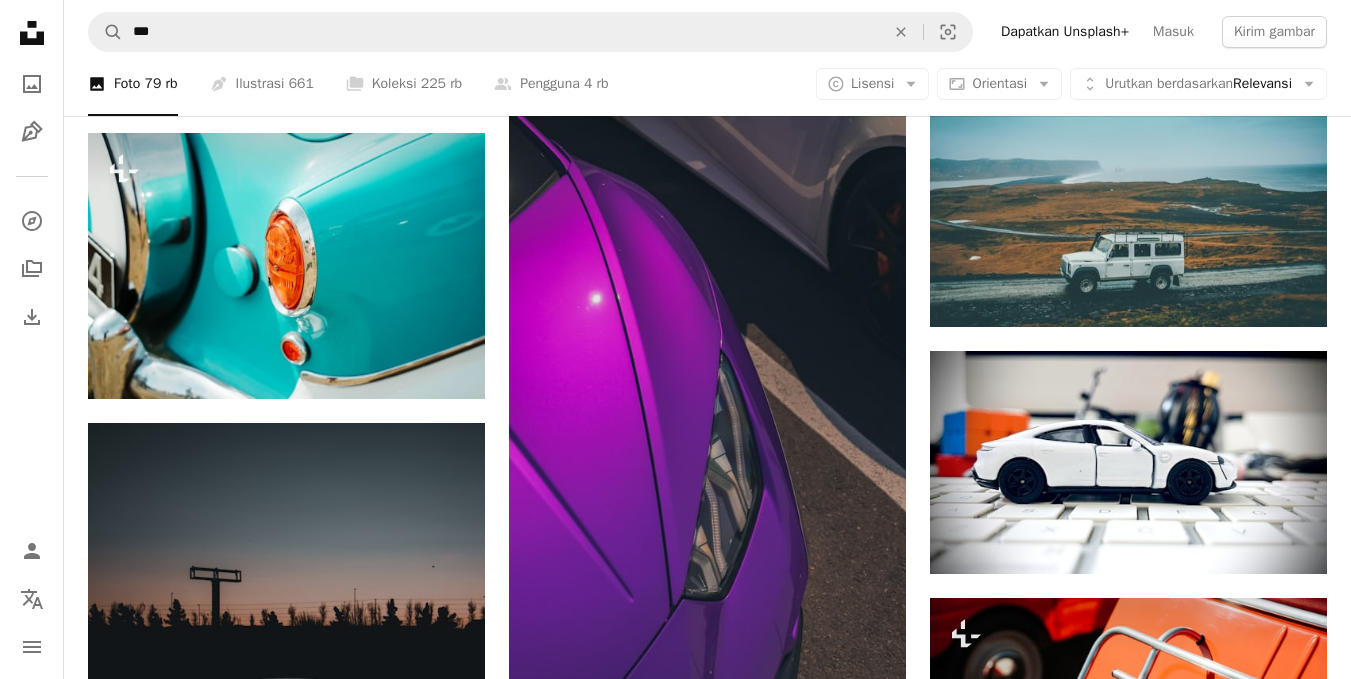 scroll, scrollTop: 26100, scrollLeft: 0, axis: vertical 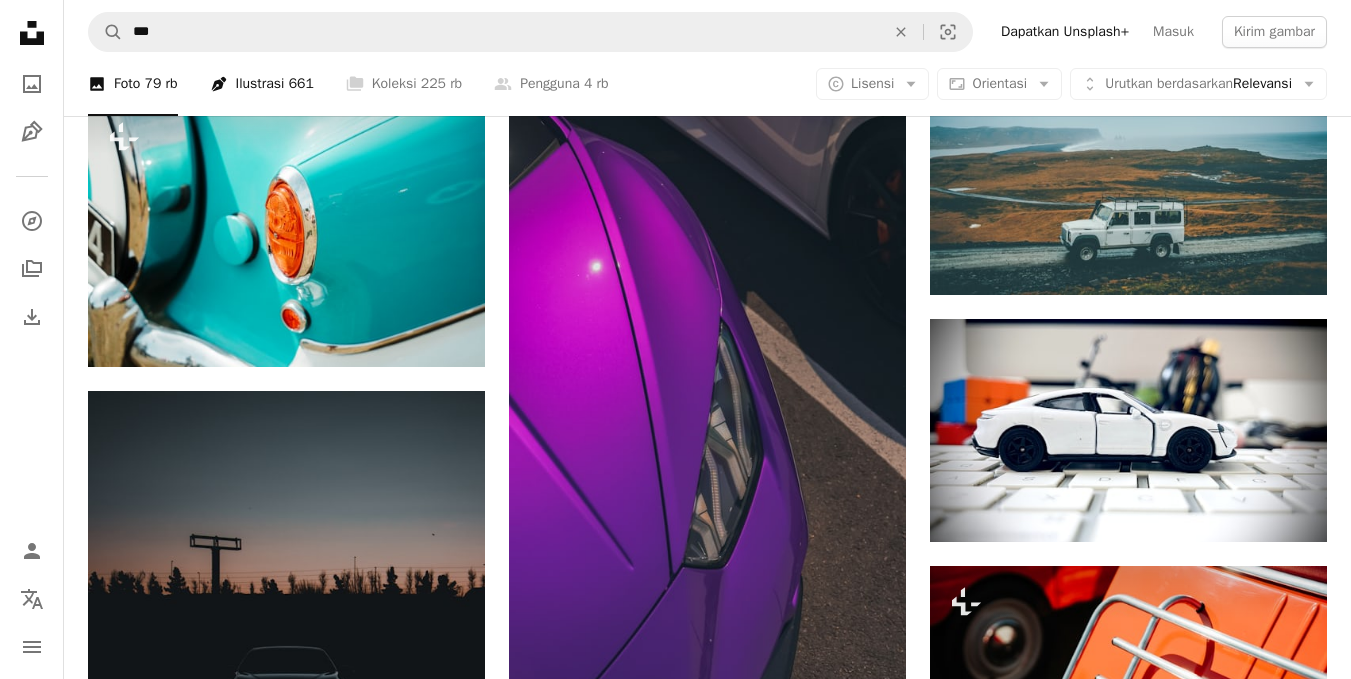 click on "Pen Tool Ilustrasi   661" at bounding box center [262, 84] 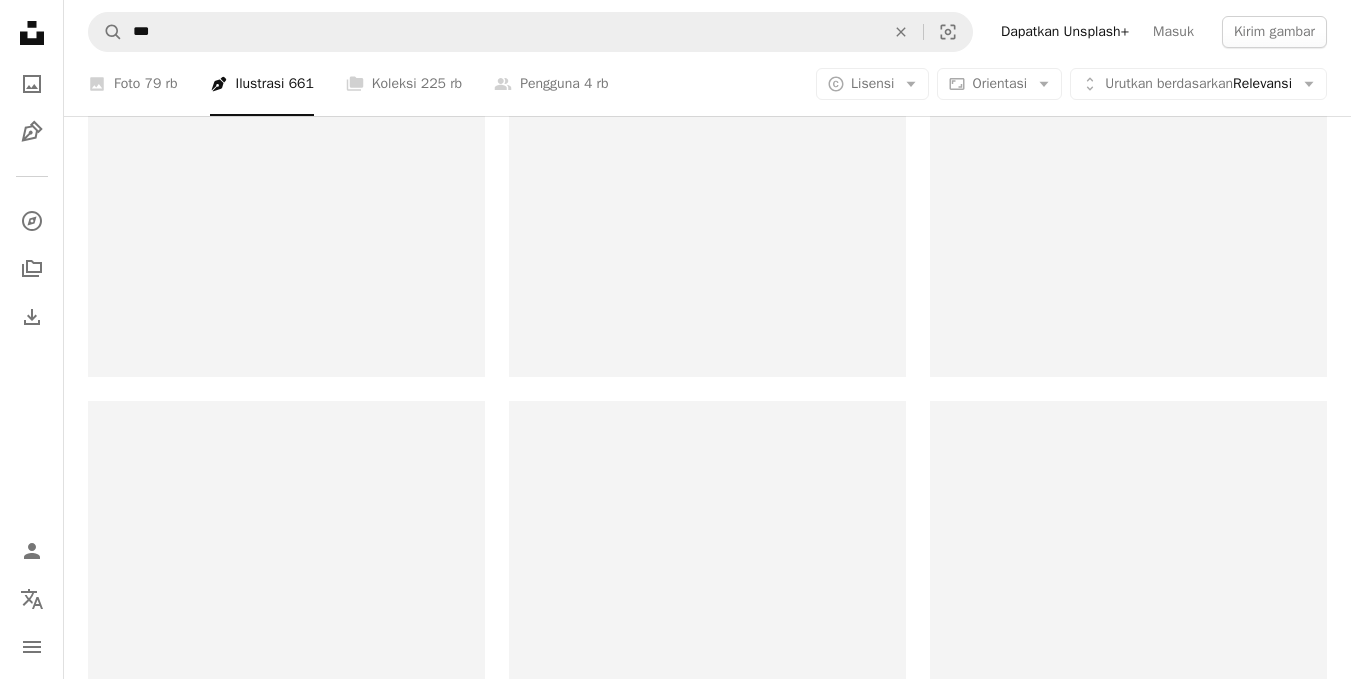 scroll, scrollTop: 0, scrollLeft: 0, axis: both 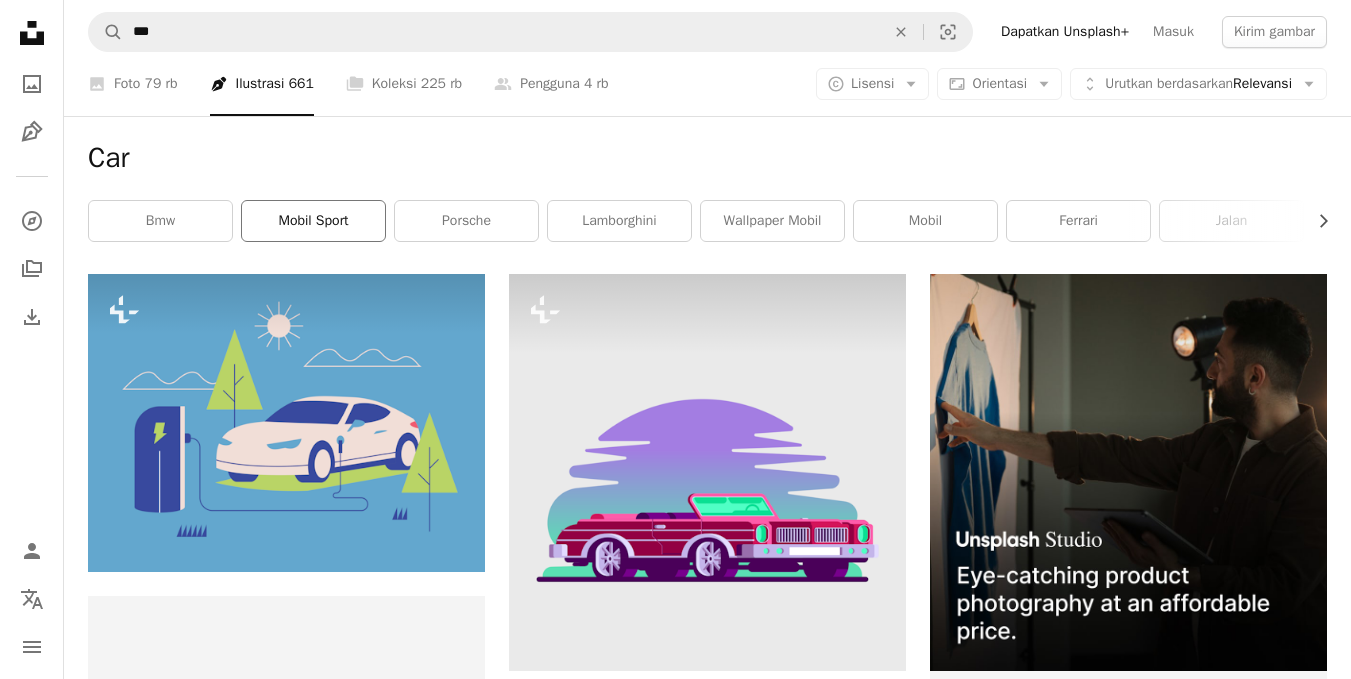 click on "mobil sport" at bounding box center (313, 221) 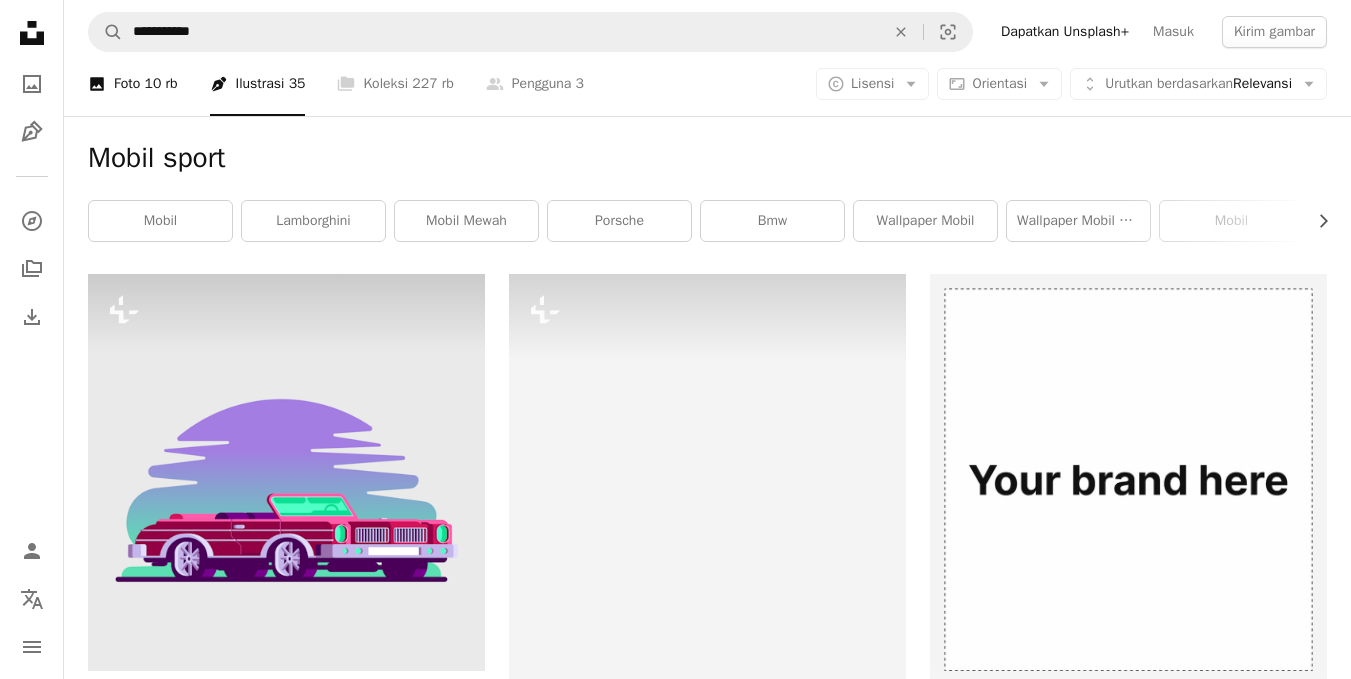 click on "A photo Foto   10 rb" at bounding box center (133, 84) 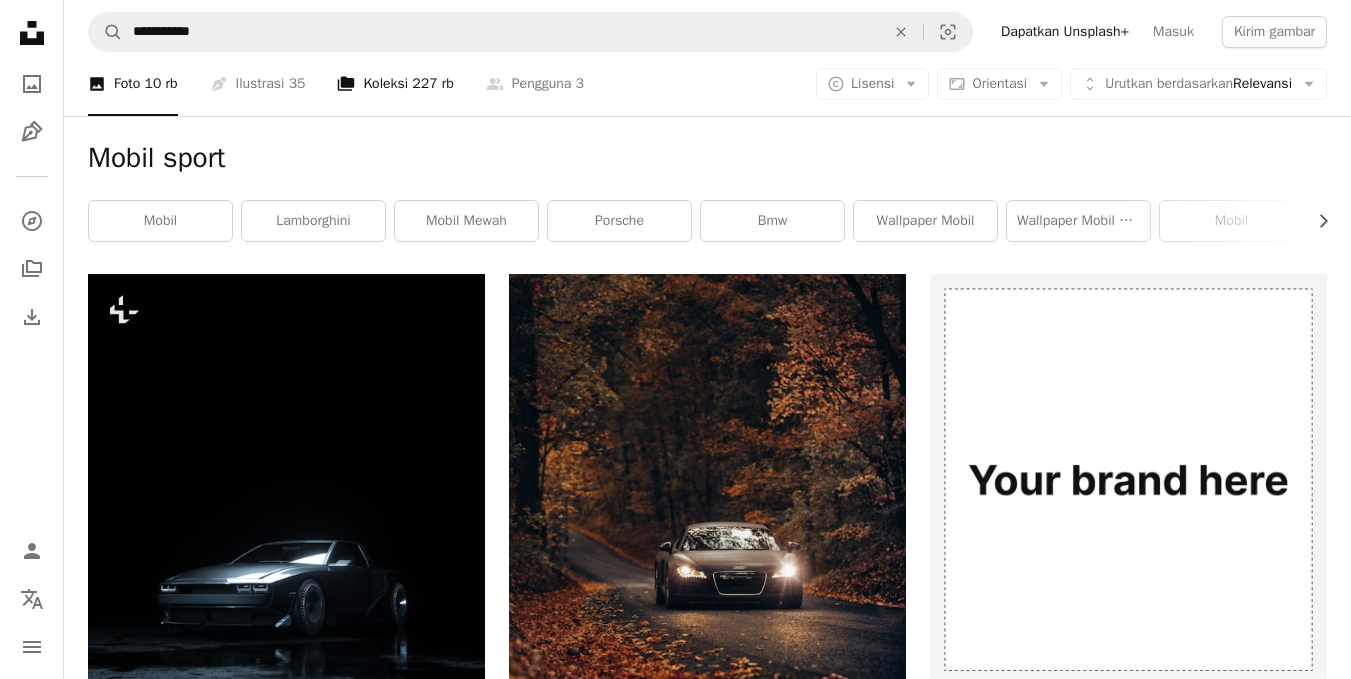 click on "A stack of folders Koleksi   227 rb" at bounding box center [395, 84] 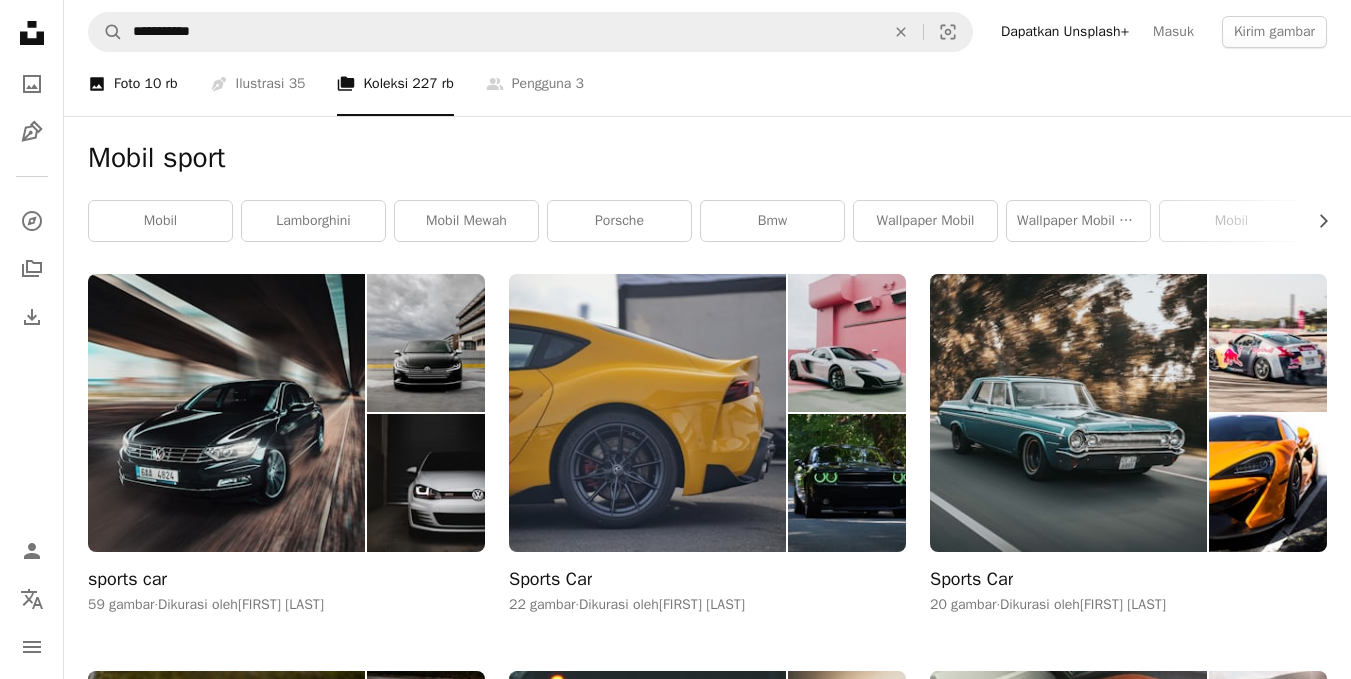 click on "10 rb" at bounding box center [160, 84] 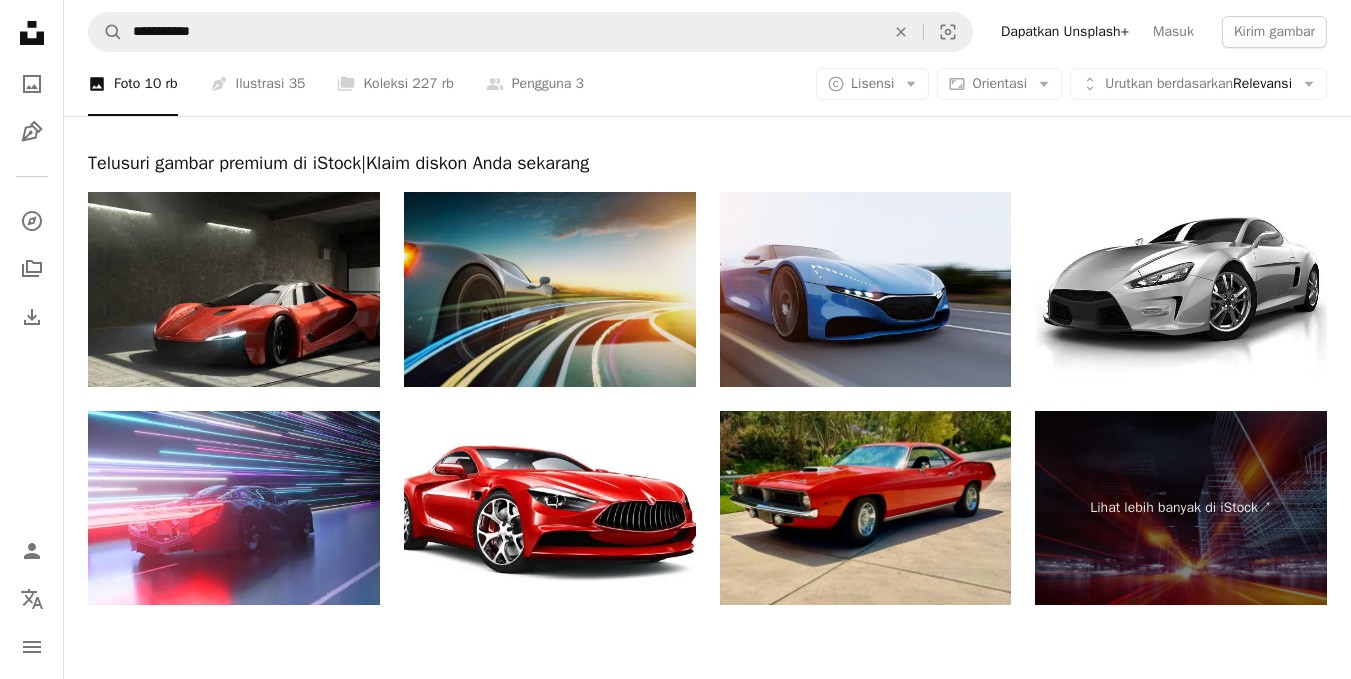 scroll, scrollTop: 3912, scrollLeft: 0, axis: vertical 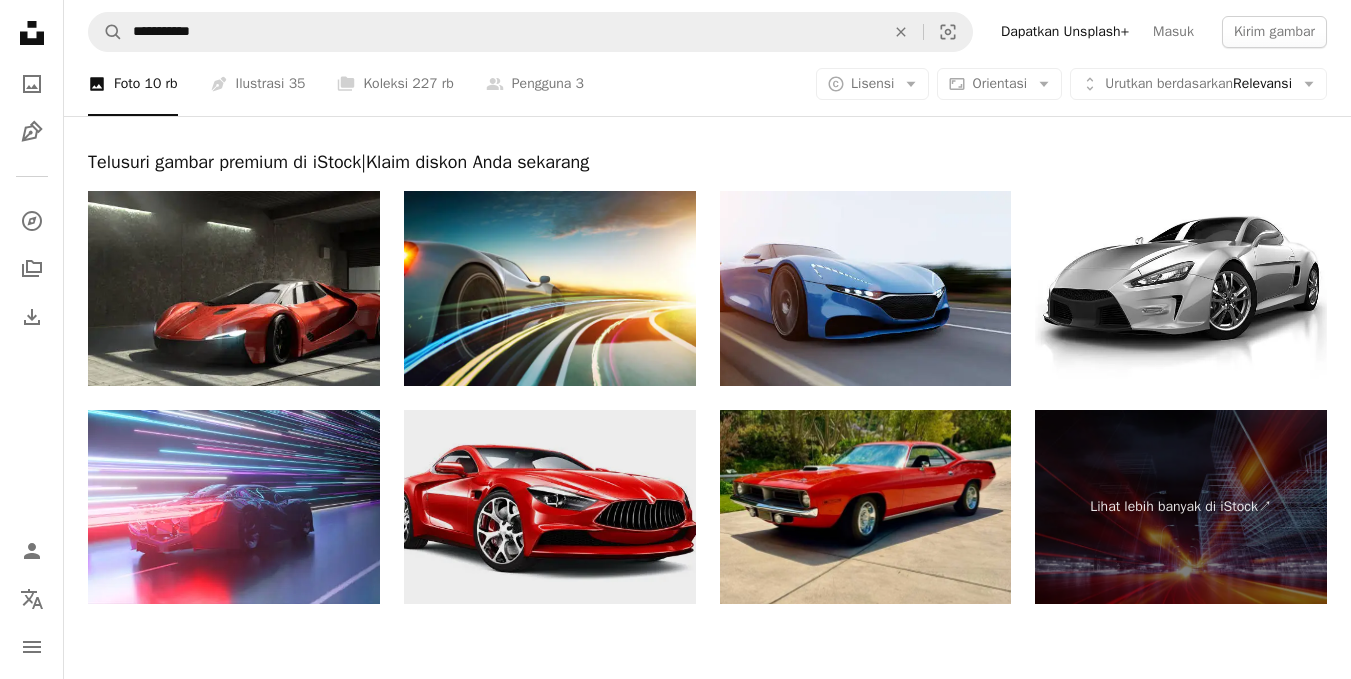 click at bounding box center [550, 507] 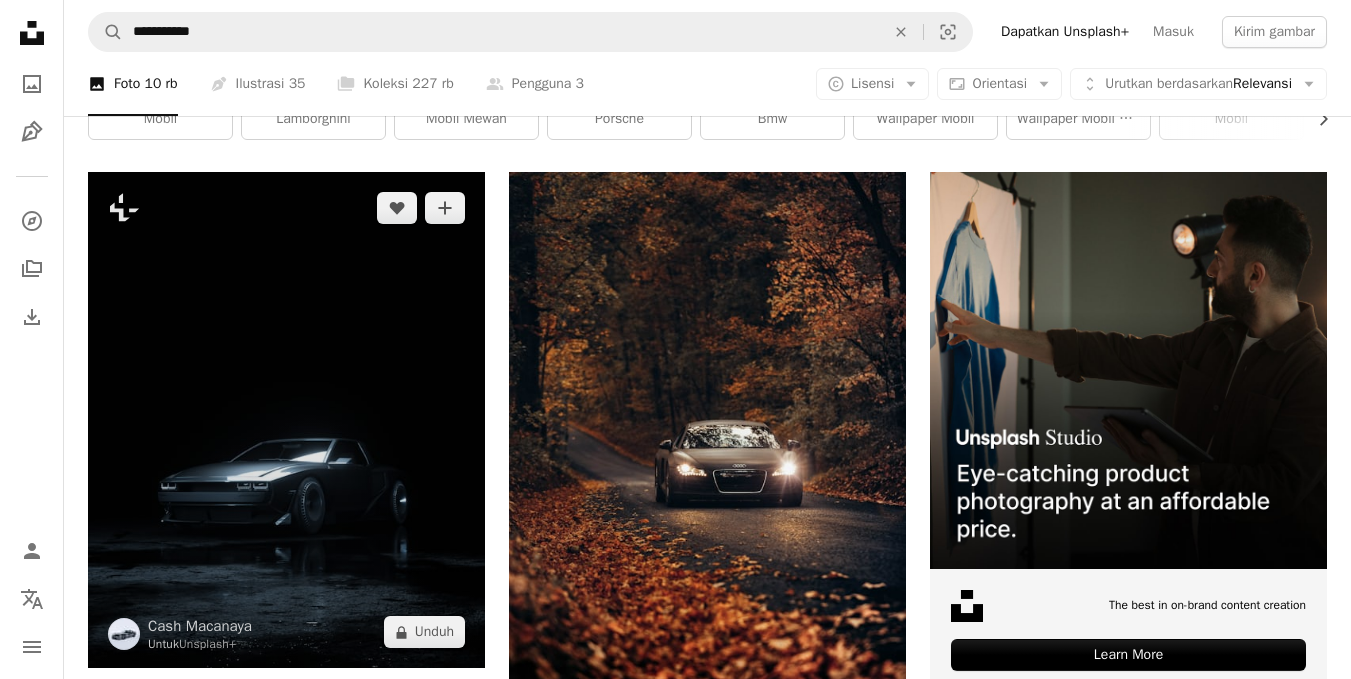 scroll, scrollTop: 0, scrollLeft: 0, axis: both 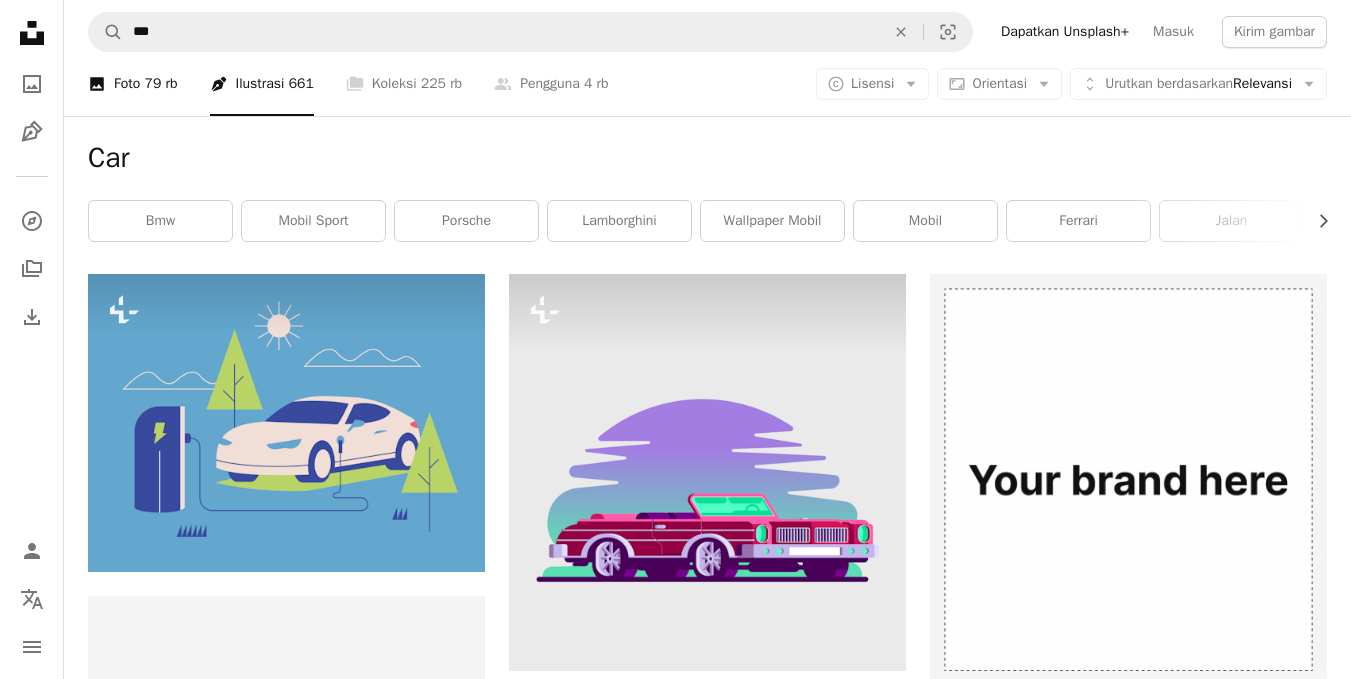 click on "79 rb" at bounding box center (160, 84) 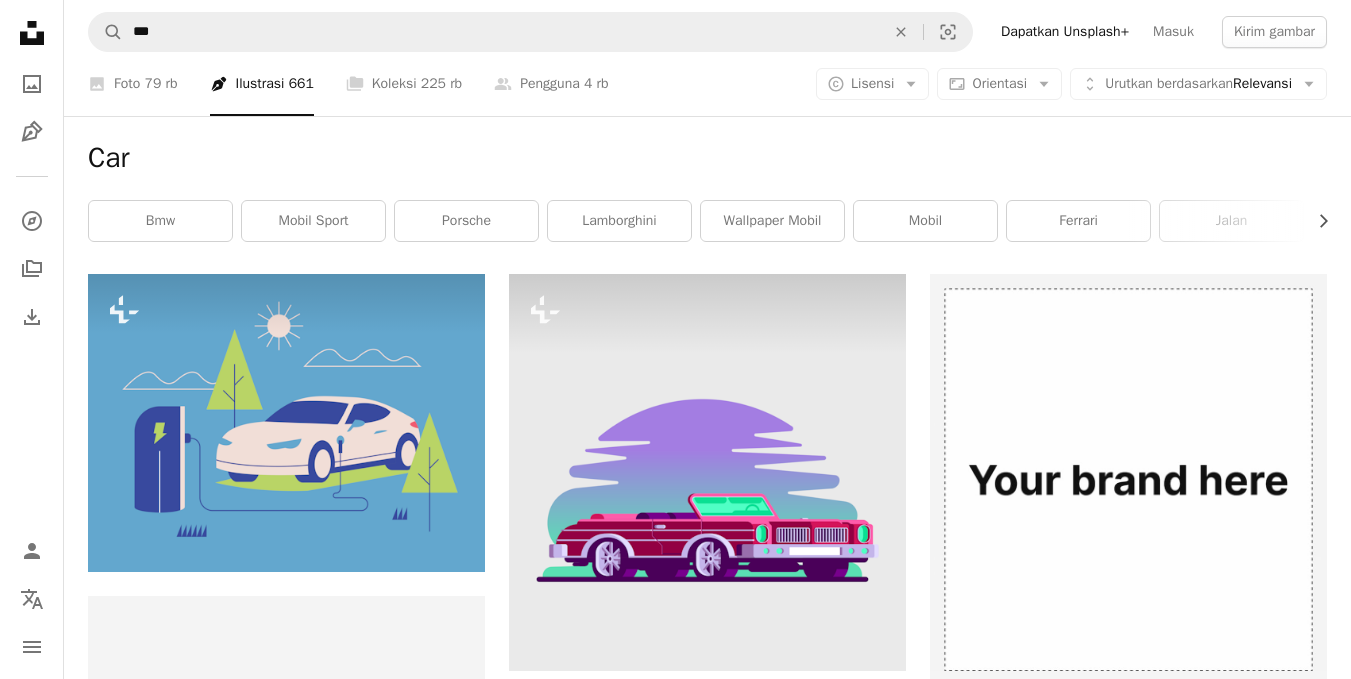 click on "A photo Foto   79 rb" at bounding box center [133, 84] 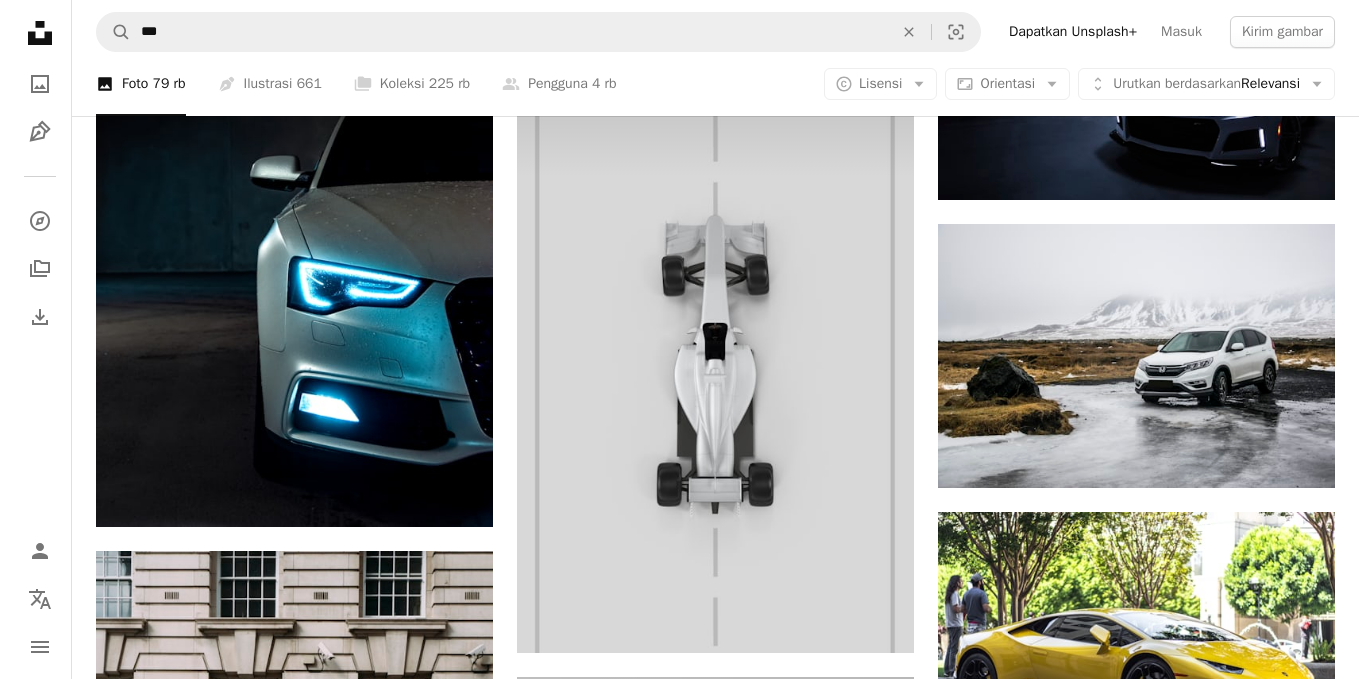 scroll, scrollTop: 3500, scrollLeft: 0, axis: vertical 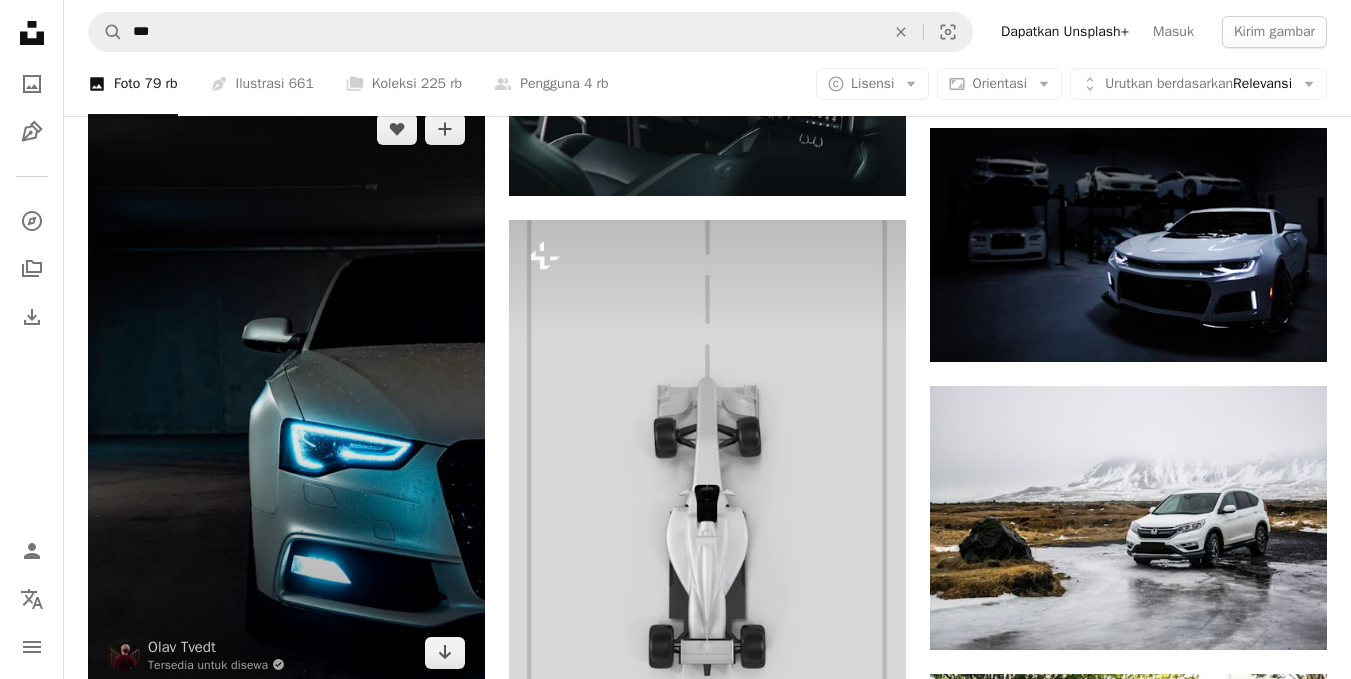 click at bounding box center [286, 391] 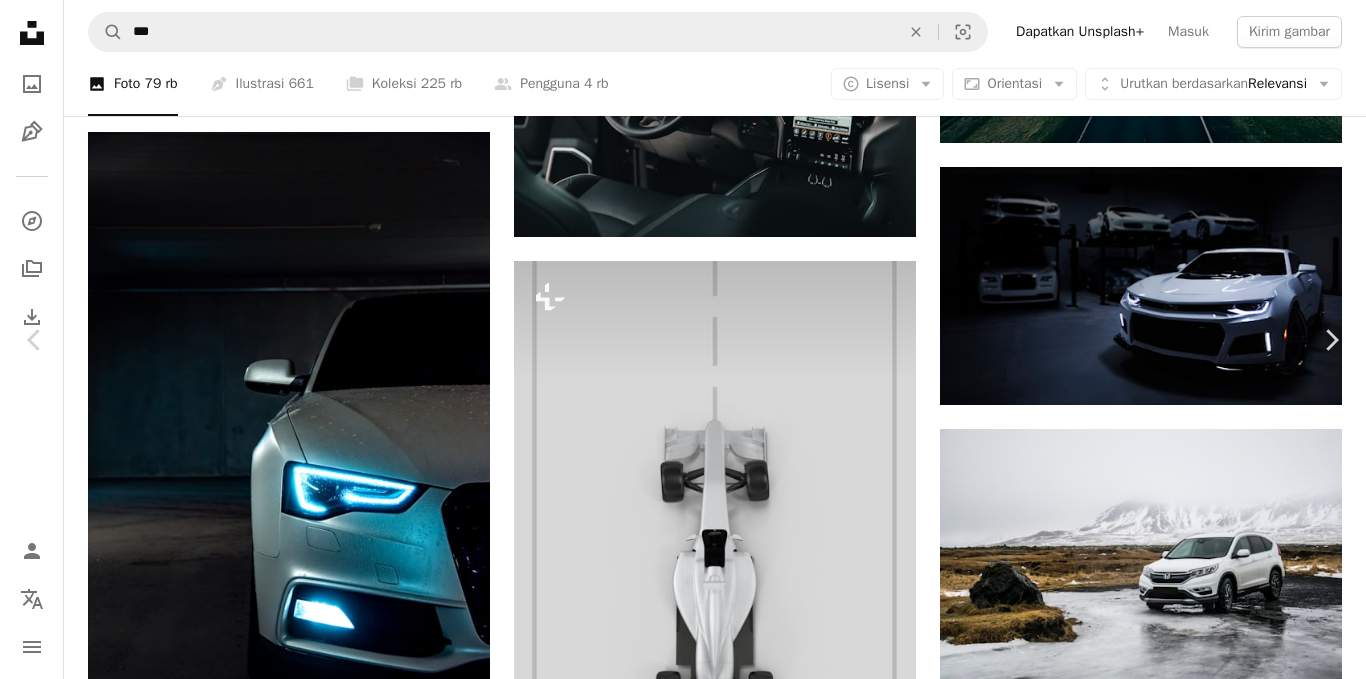 scroll, scrollTop: 4200, scrollLeft: 0, axis: vertical 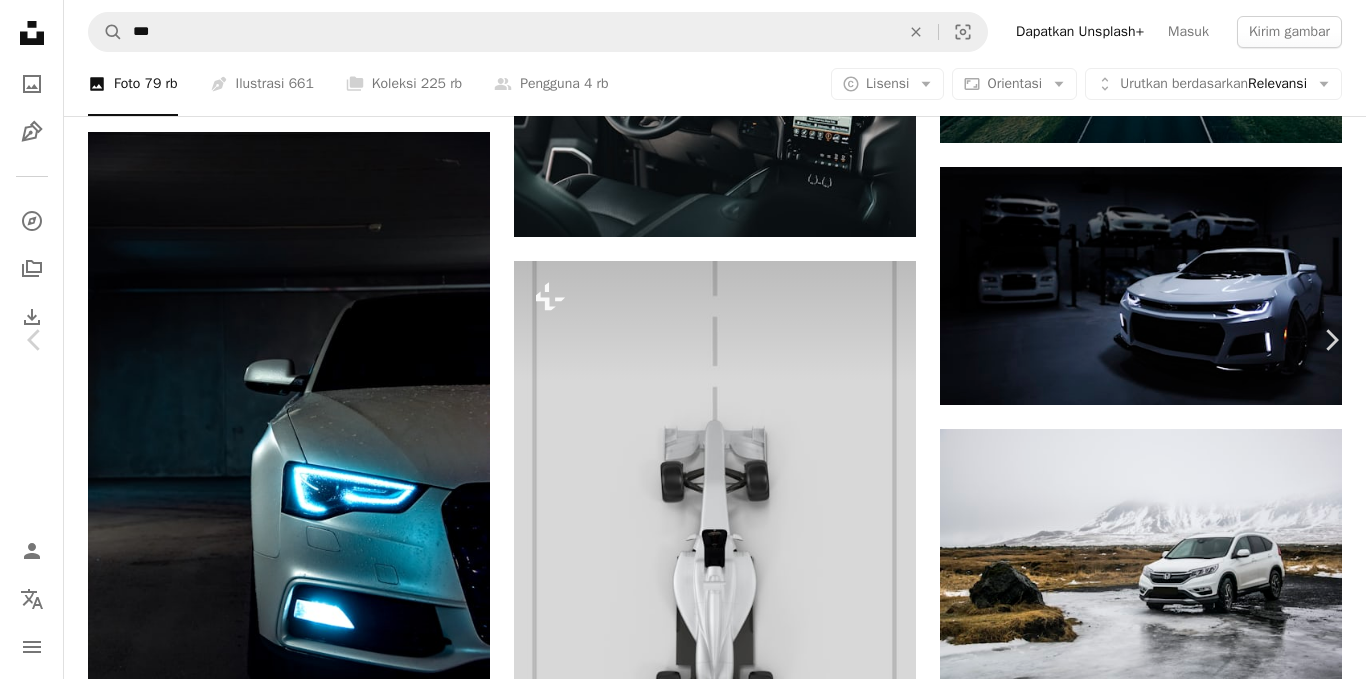 click on "An X shape" at bounding box center (20, 20) 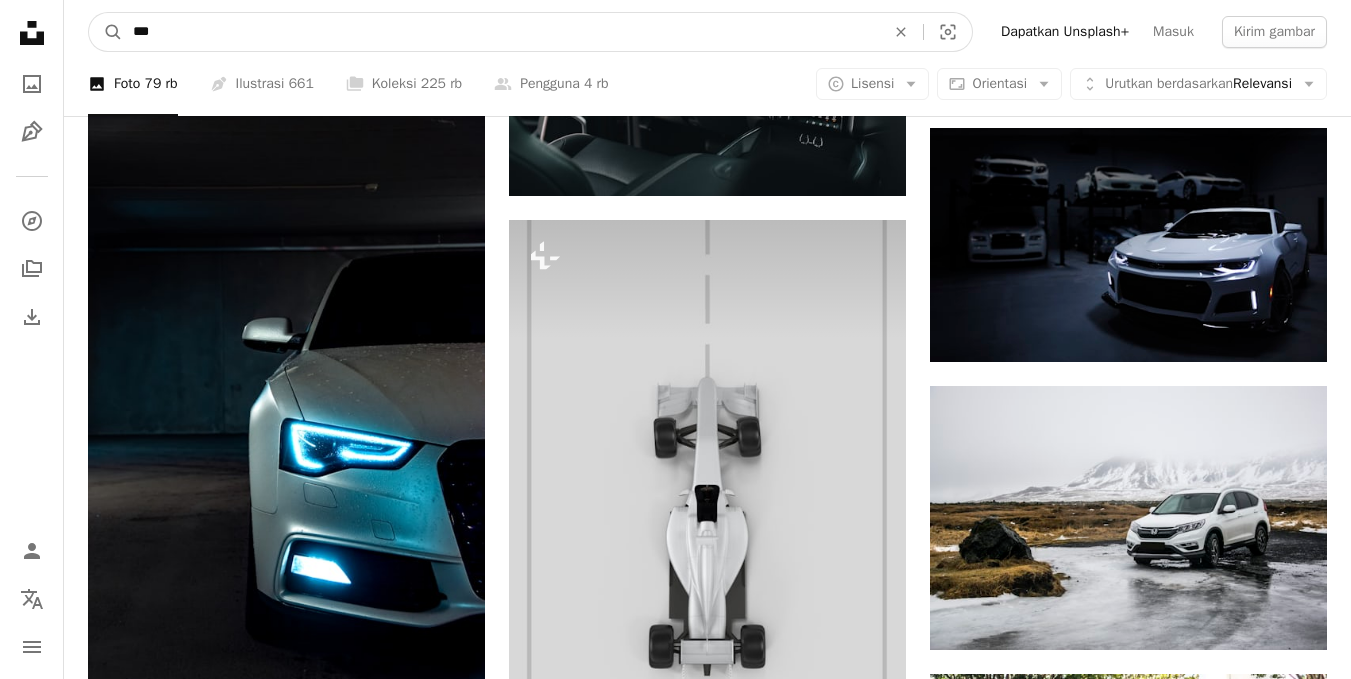 click on "***" at bounding box center (501, 32) 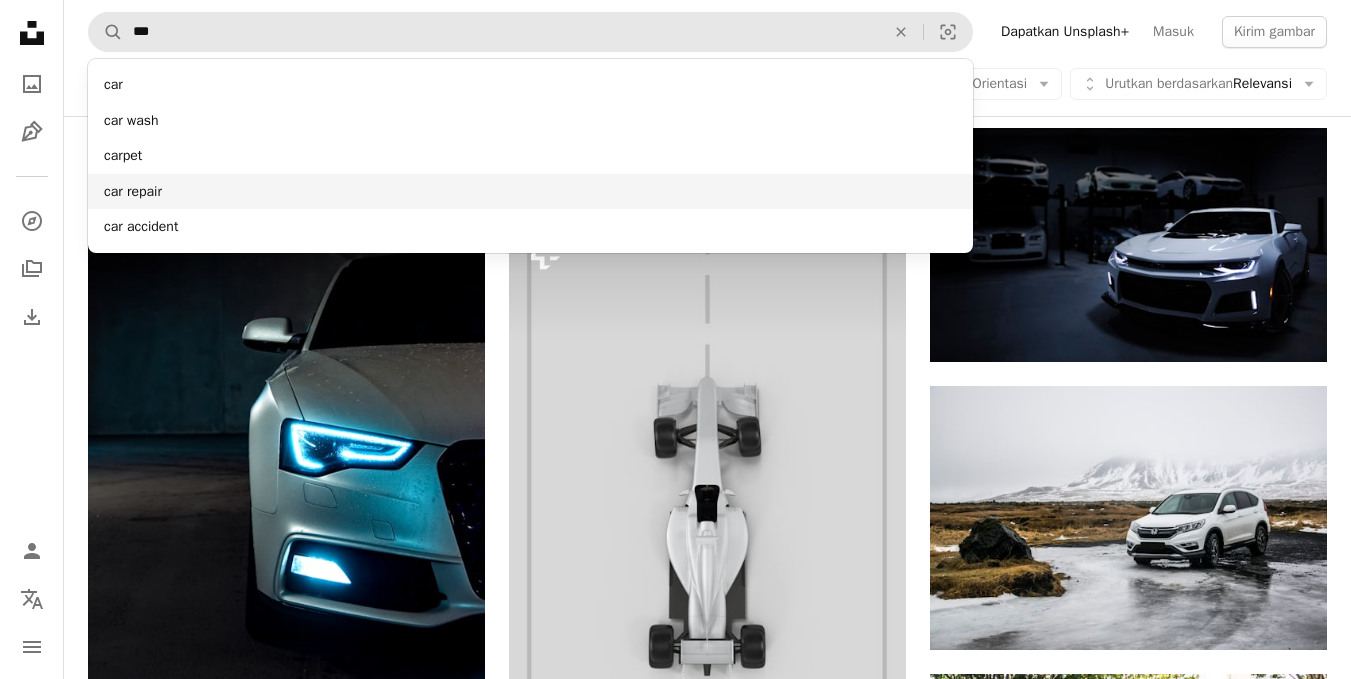 click on "car repair" at bounding box center [530, 192] 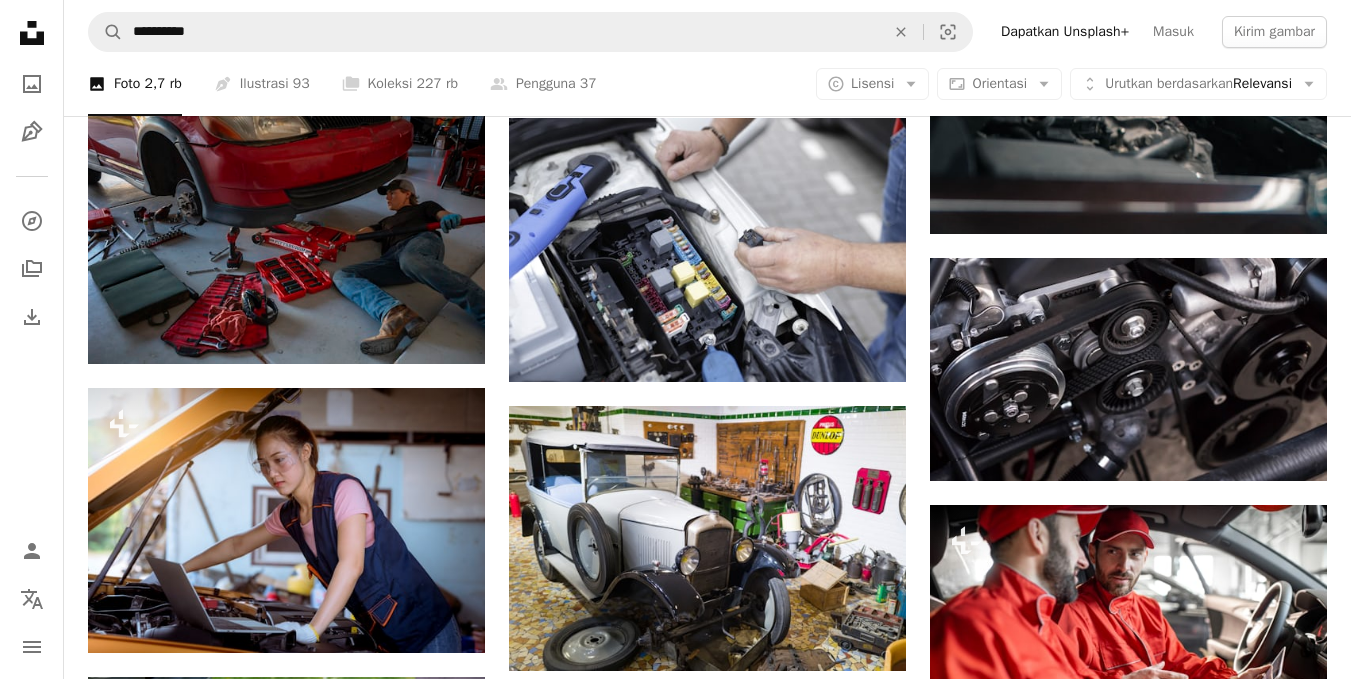 scroll, scrollTop: 1400, scrollLeft: 0, axis: vertical 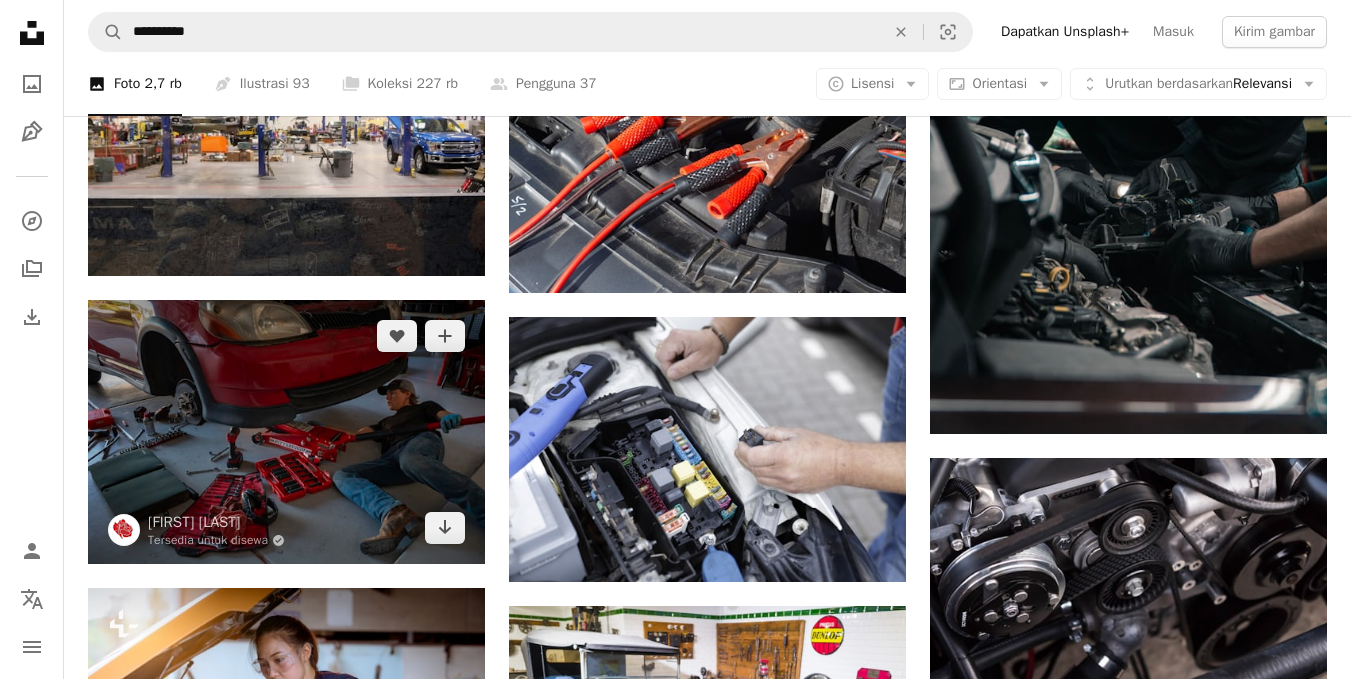 click at bounding box center [286, 432] 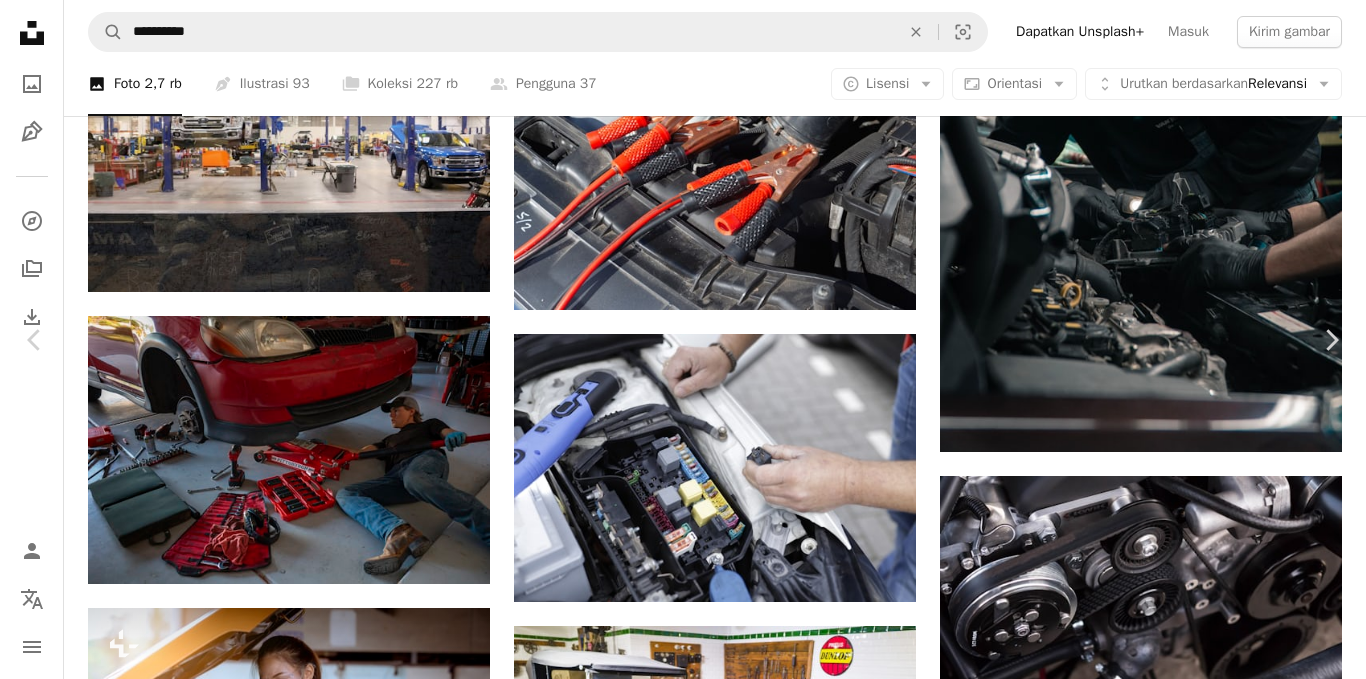 type 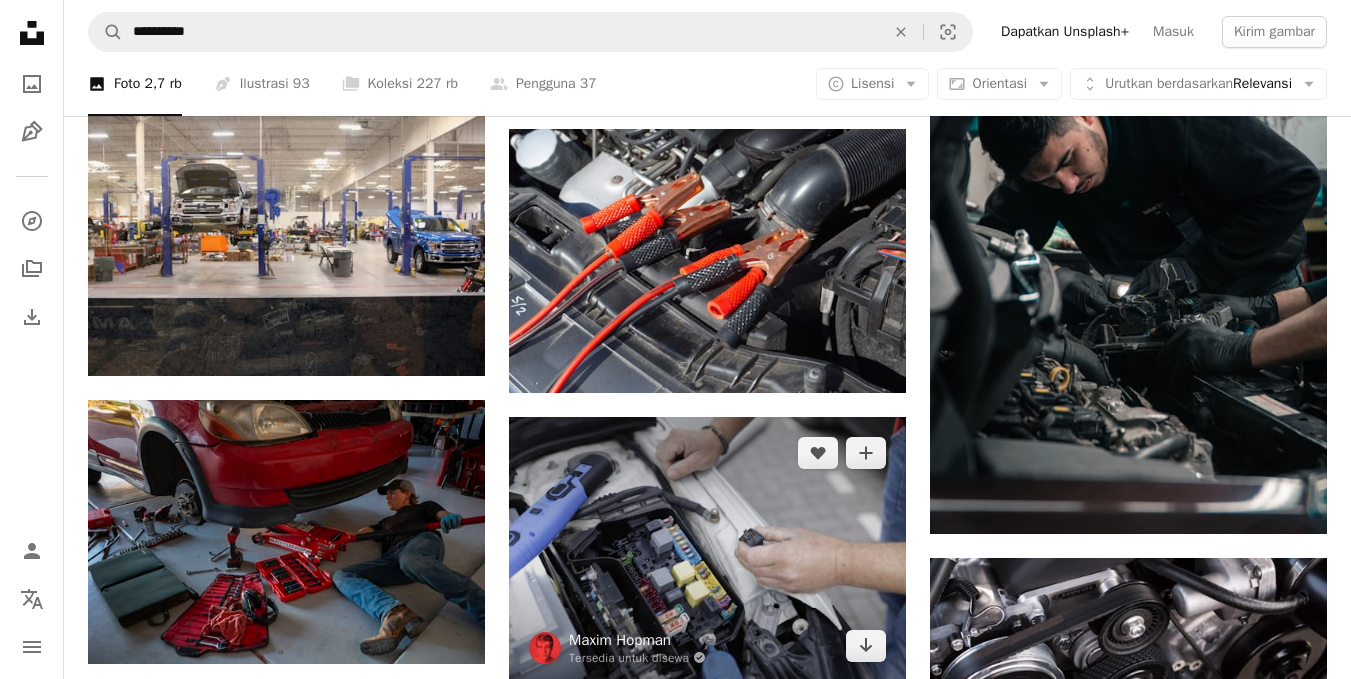 scroll, scrollTop: 1200, scrollLeft: 0, axis: vertical 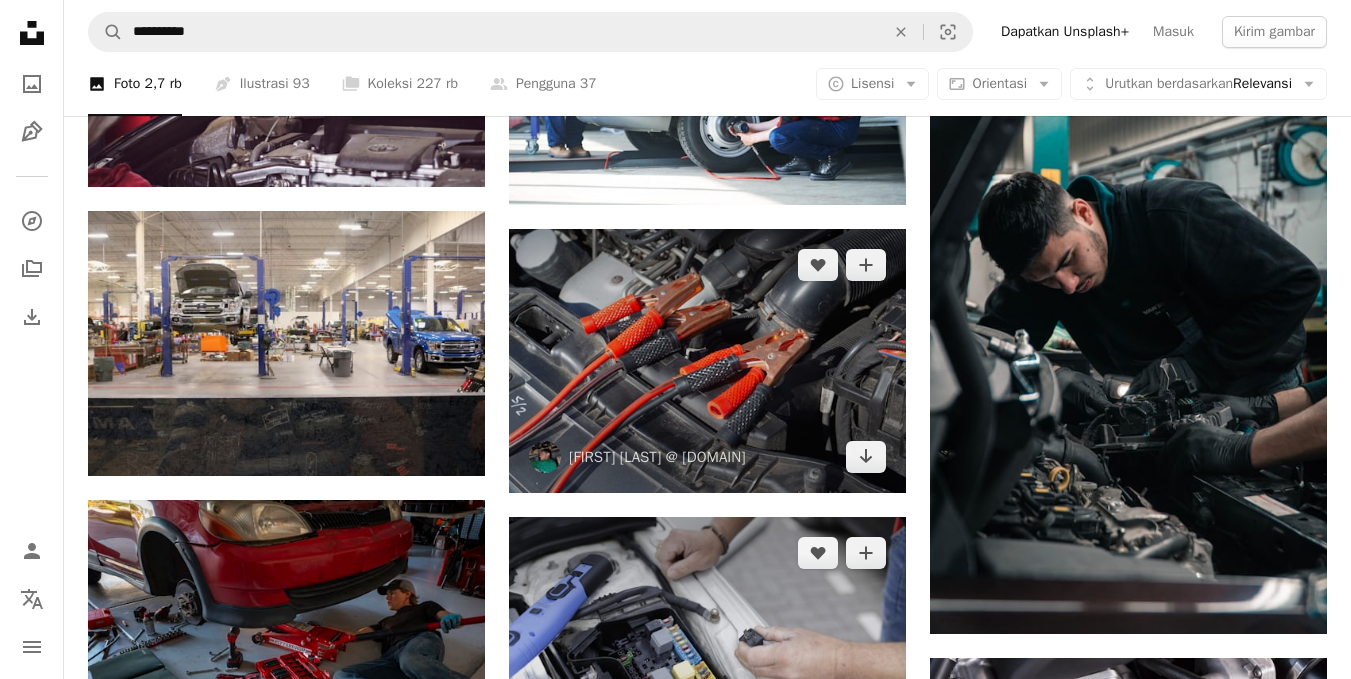 click at bounding box center [707, 361] 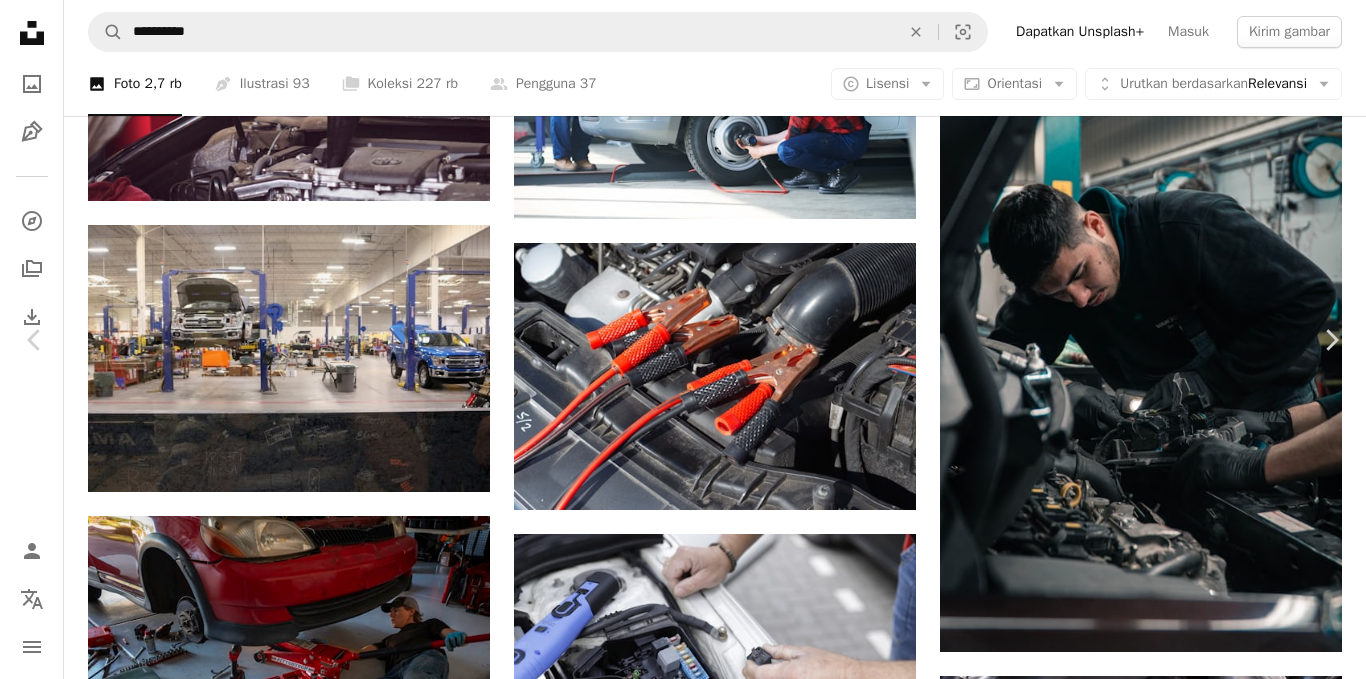 type 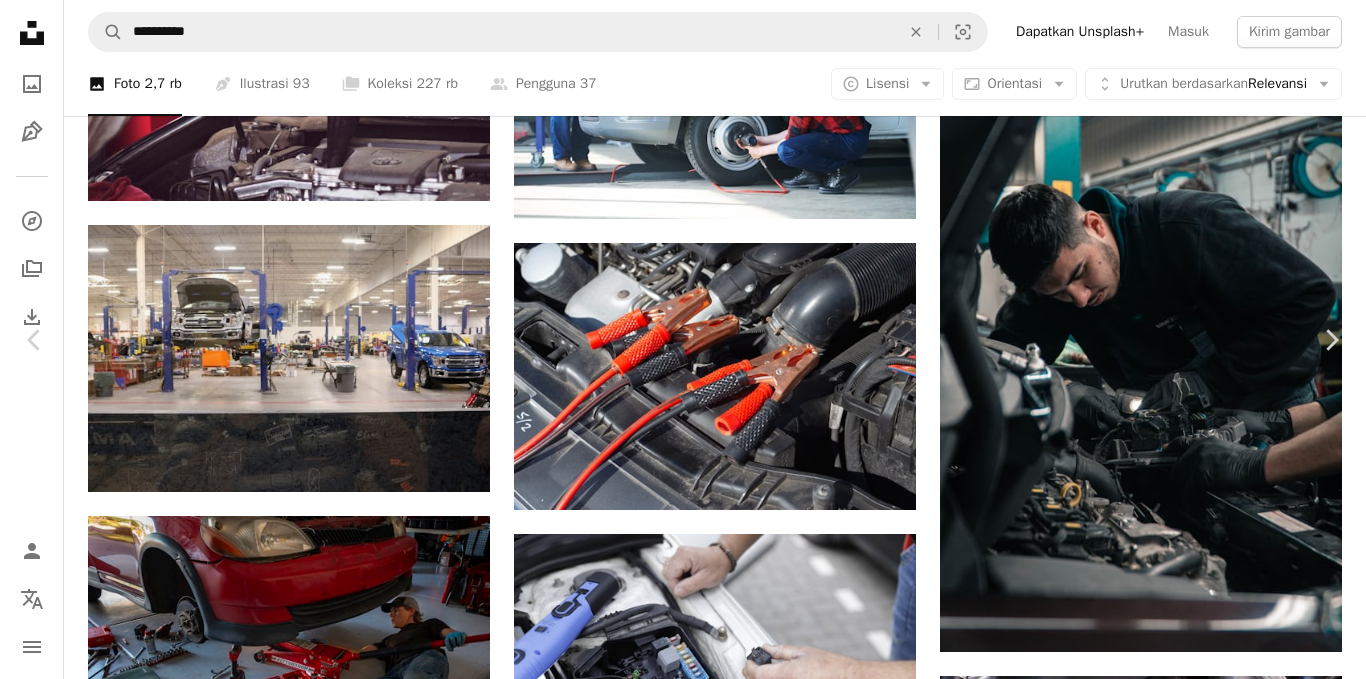 click on "An X shape" at bounding box center [20, 20] 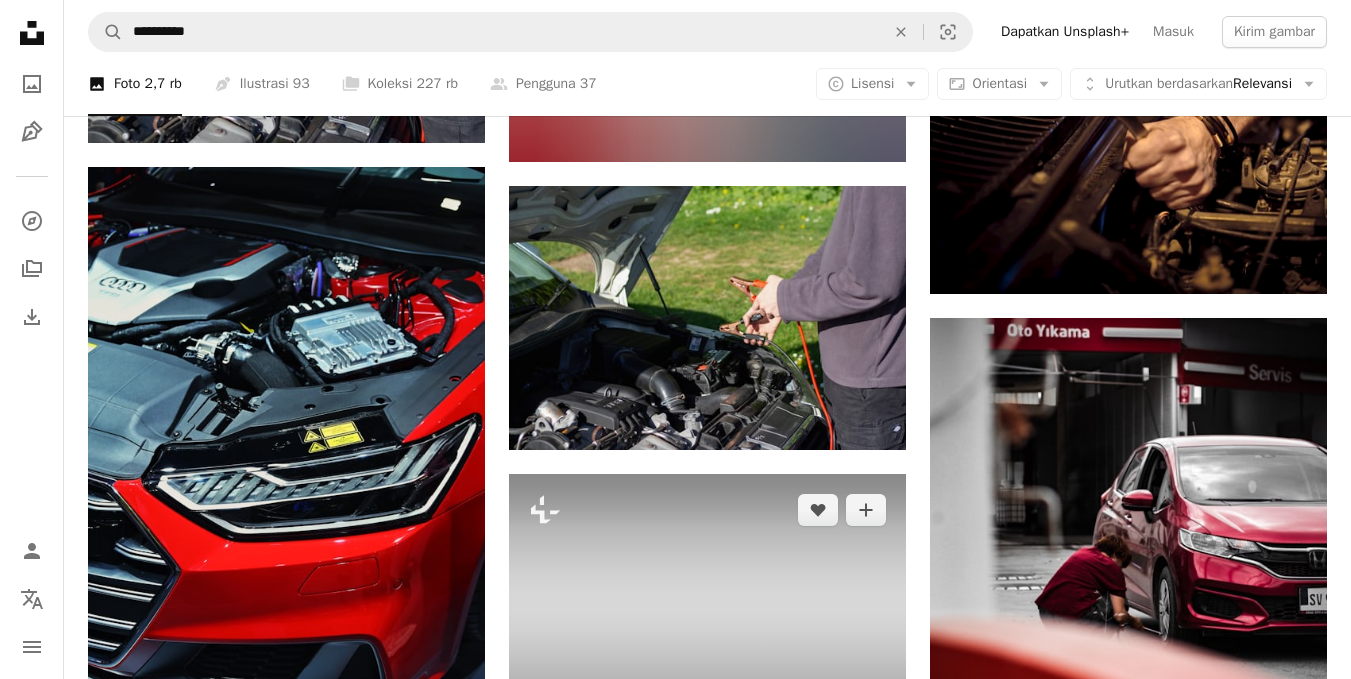 scroll, scrollTop: 2400, scrollLeft: 0, axis: vertical 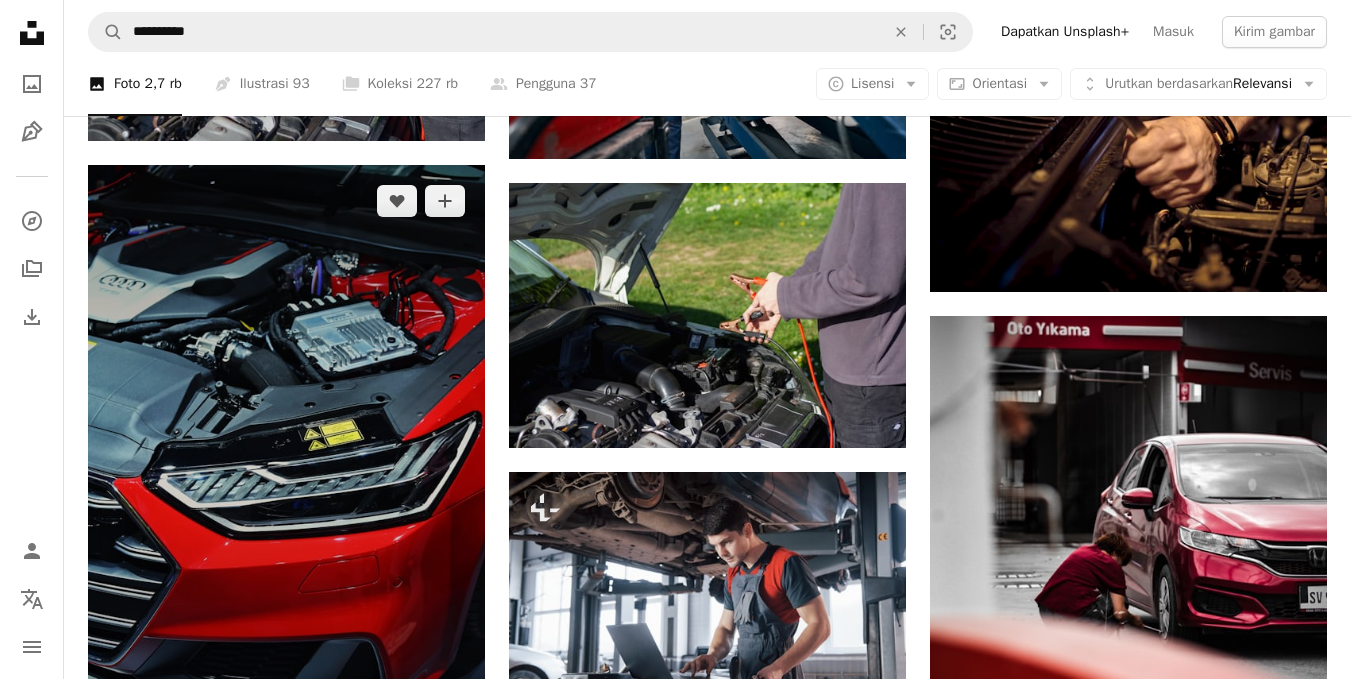 click at bounding box center [286, 462] 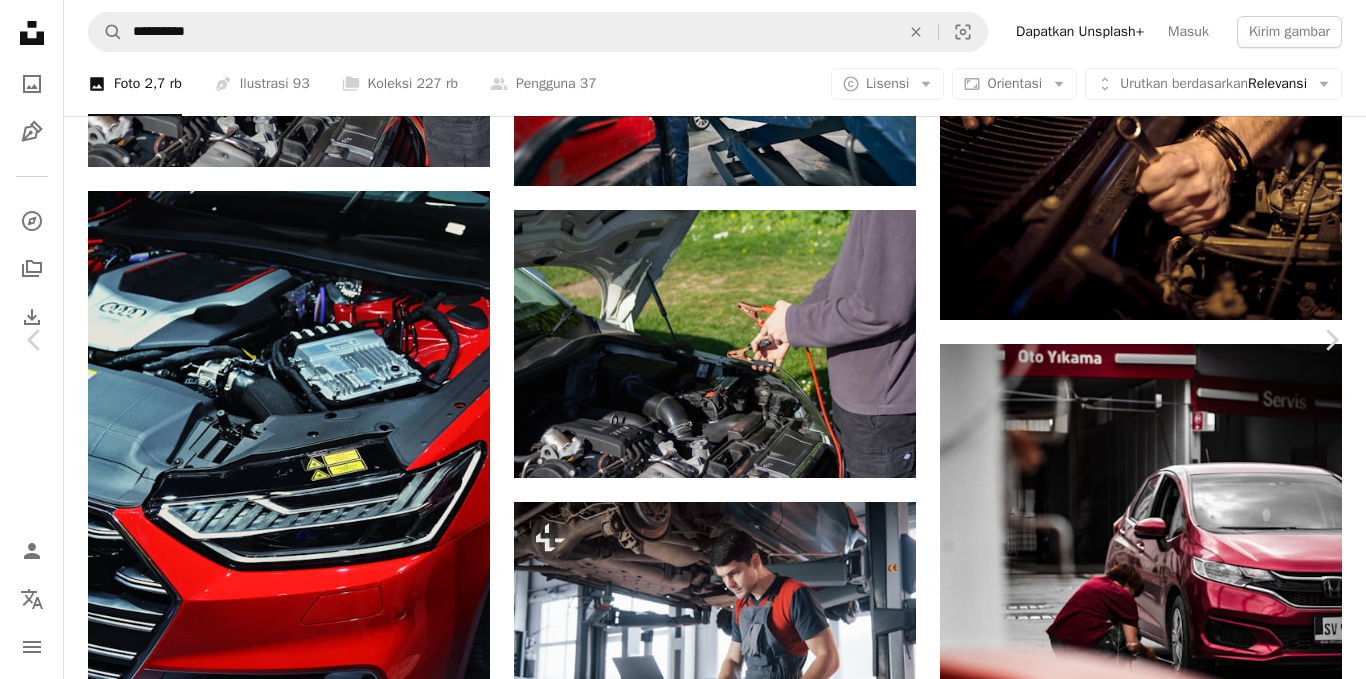 type 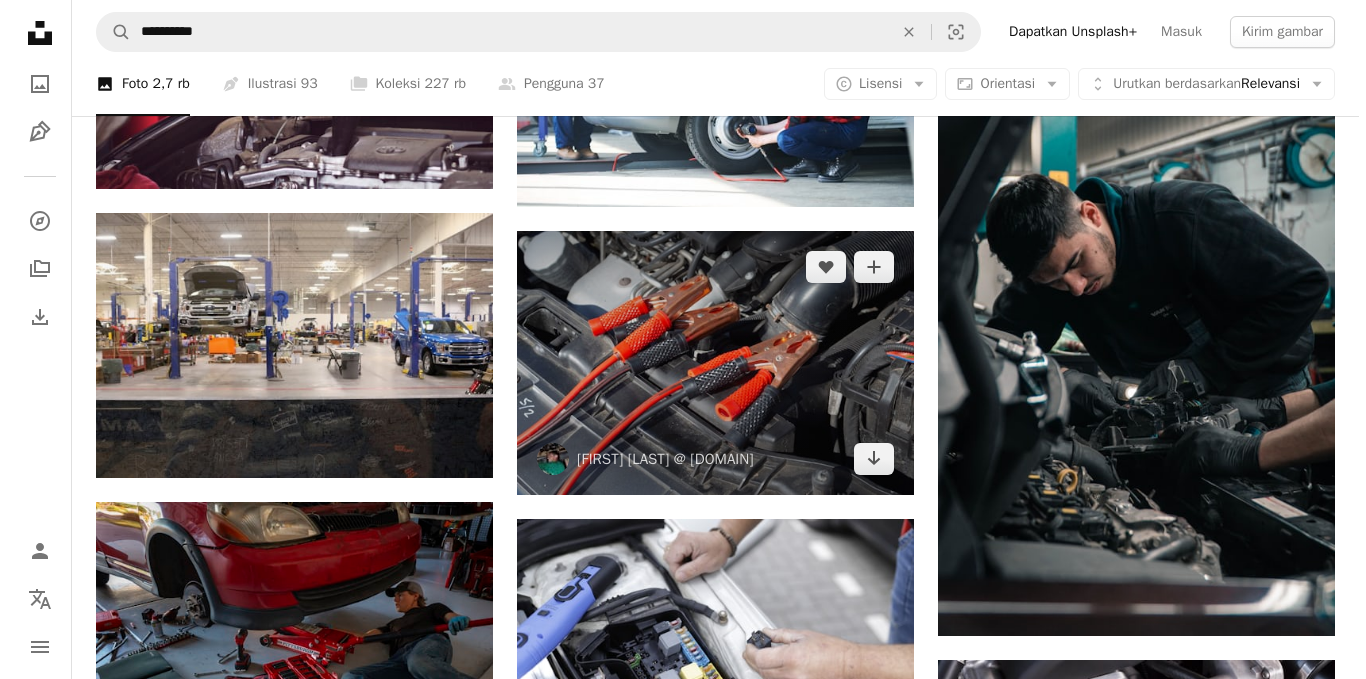 scroll, scrollTop: 1200, scrollLeft: 0, axis: vertical 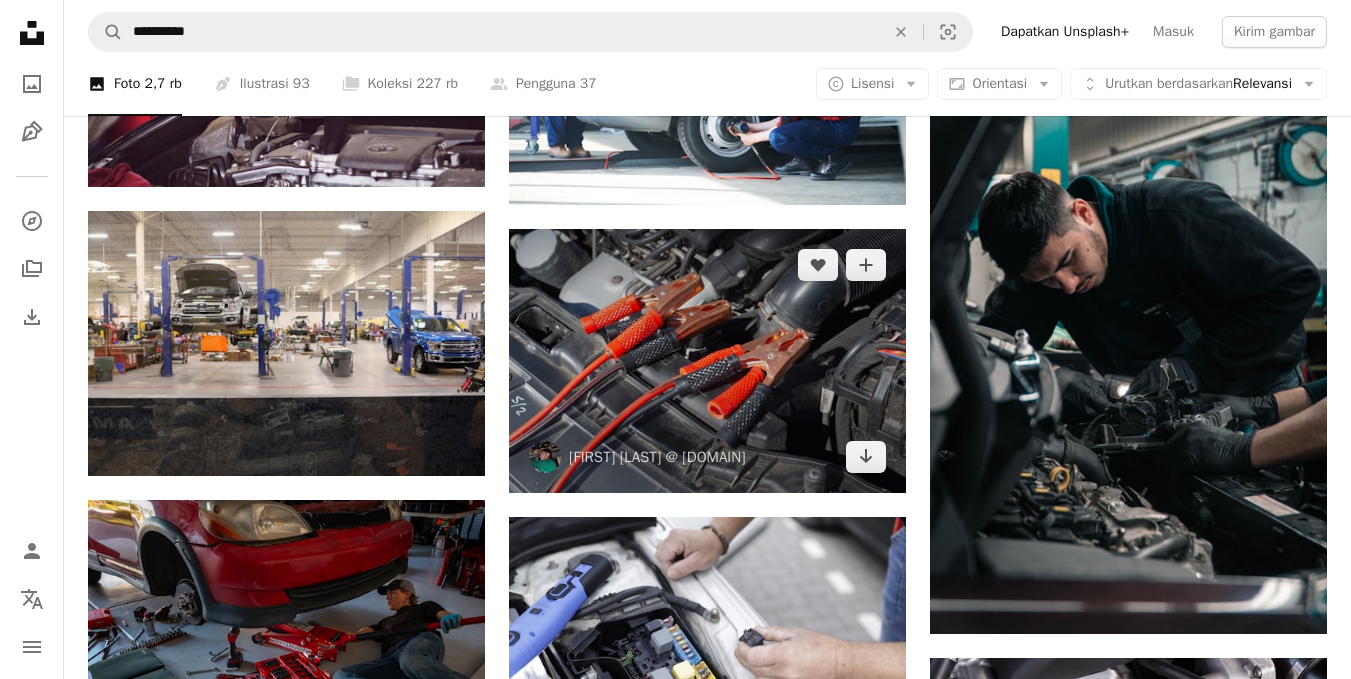 click at bounding box center [707, 361] 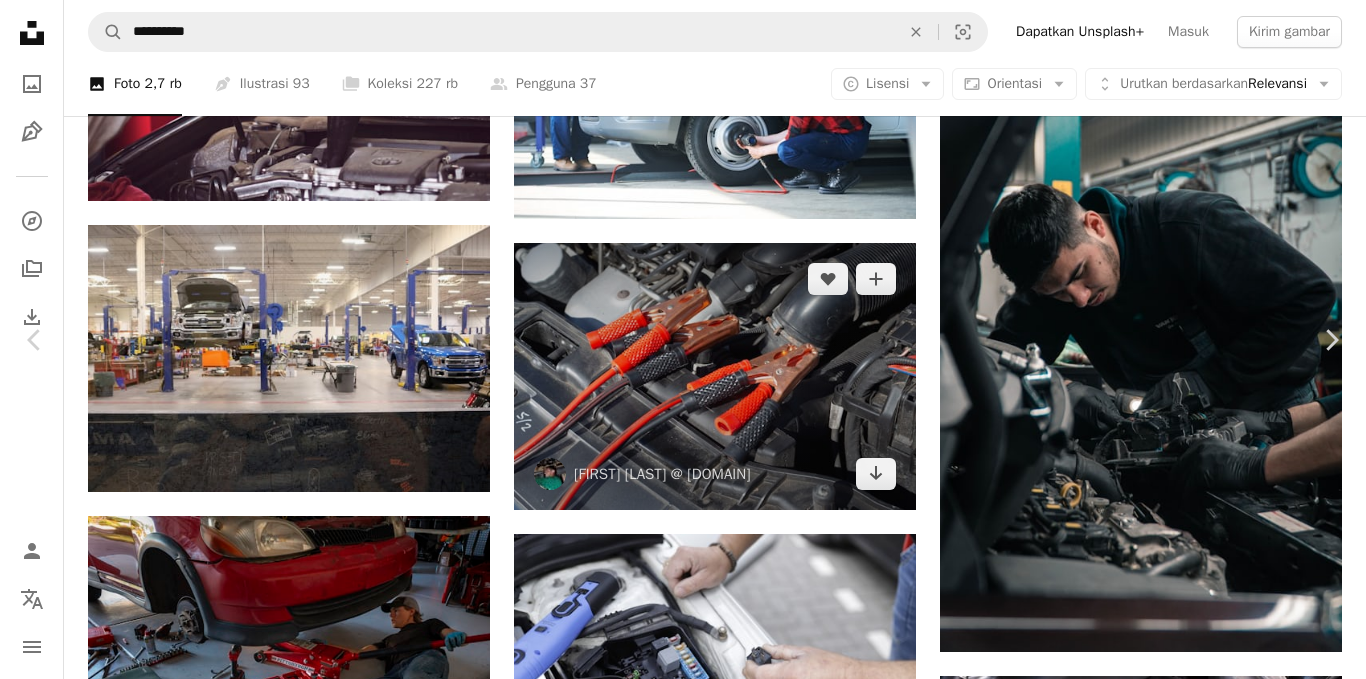scroll, scrollTop: 900, scrollLeft: 0, axis: vertical 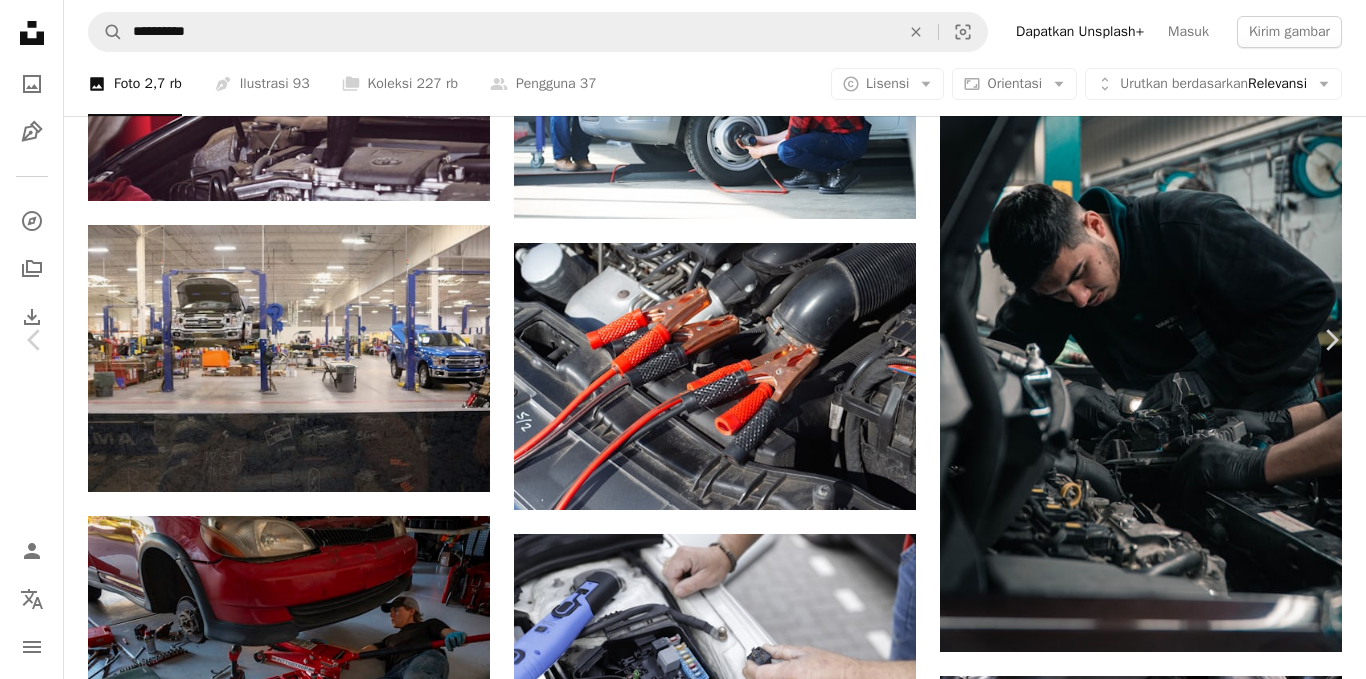 click at bounding box center (1071, 5767) 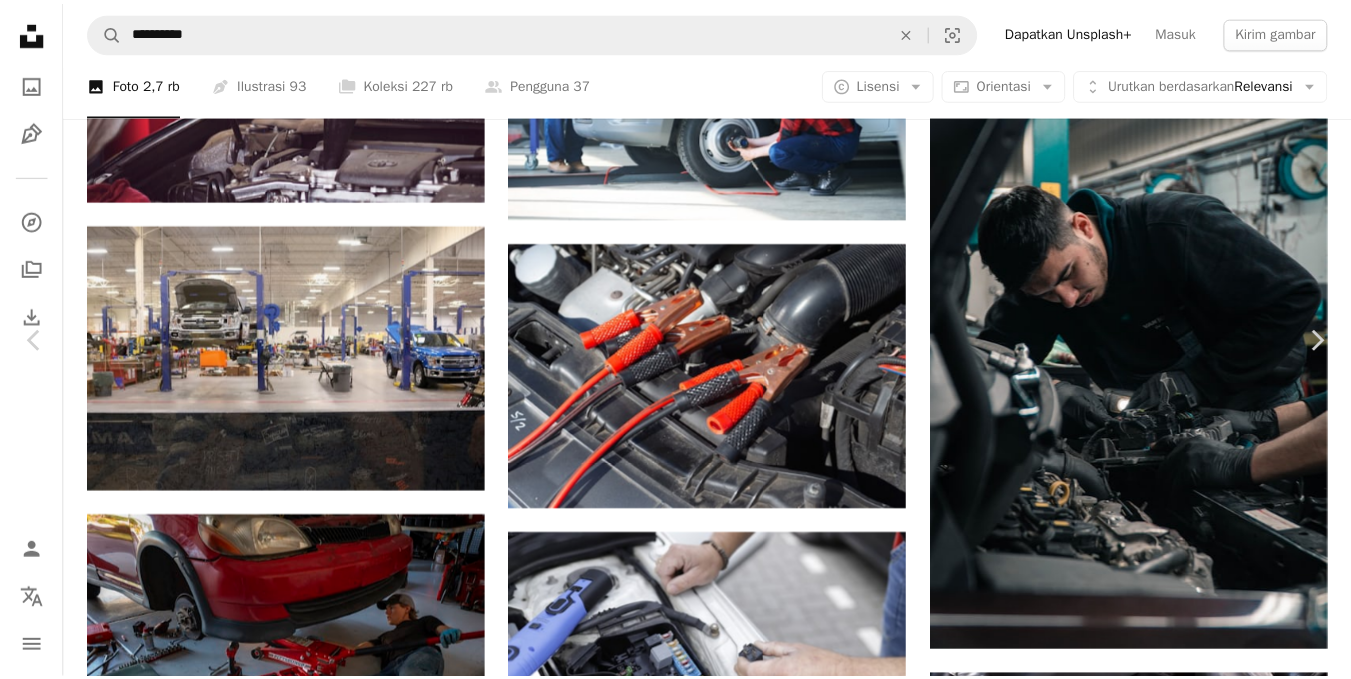 scroll, scrollTop: 0, scrollLeft: 0, axis: both 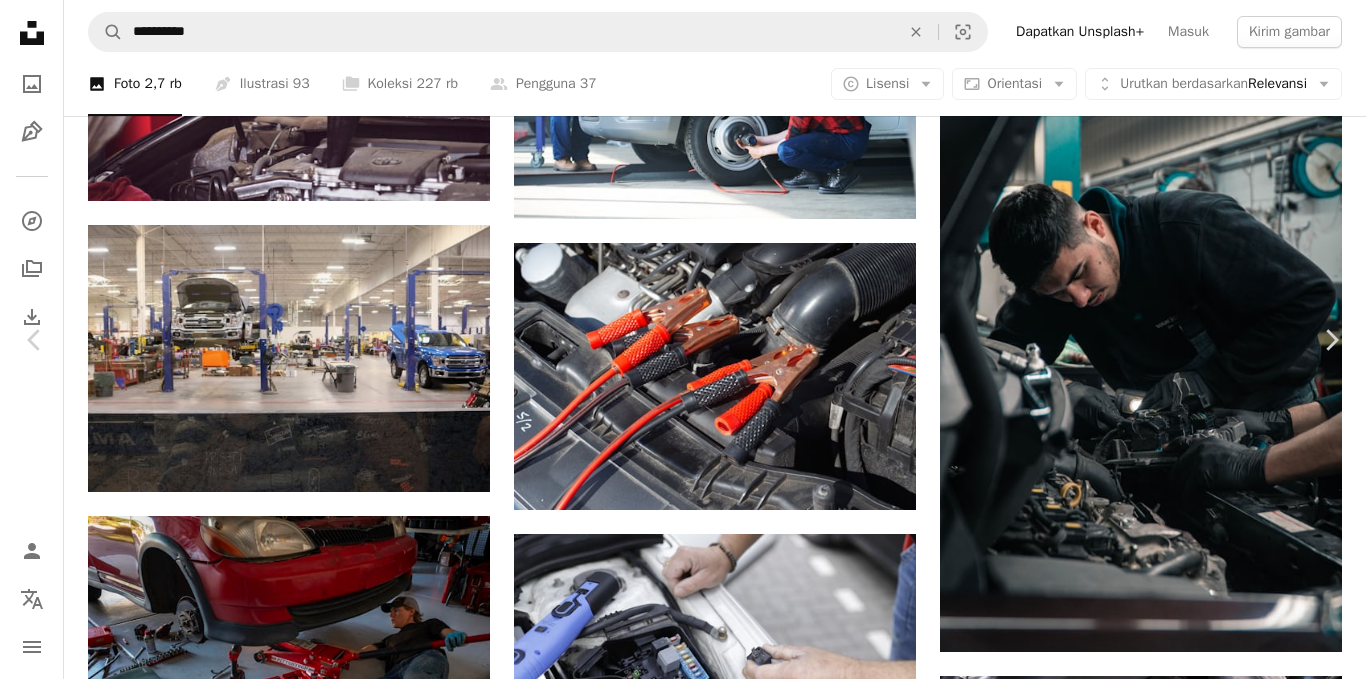 type 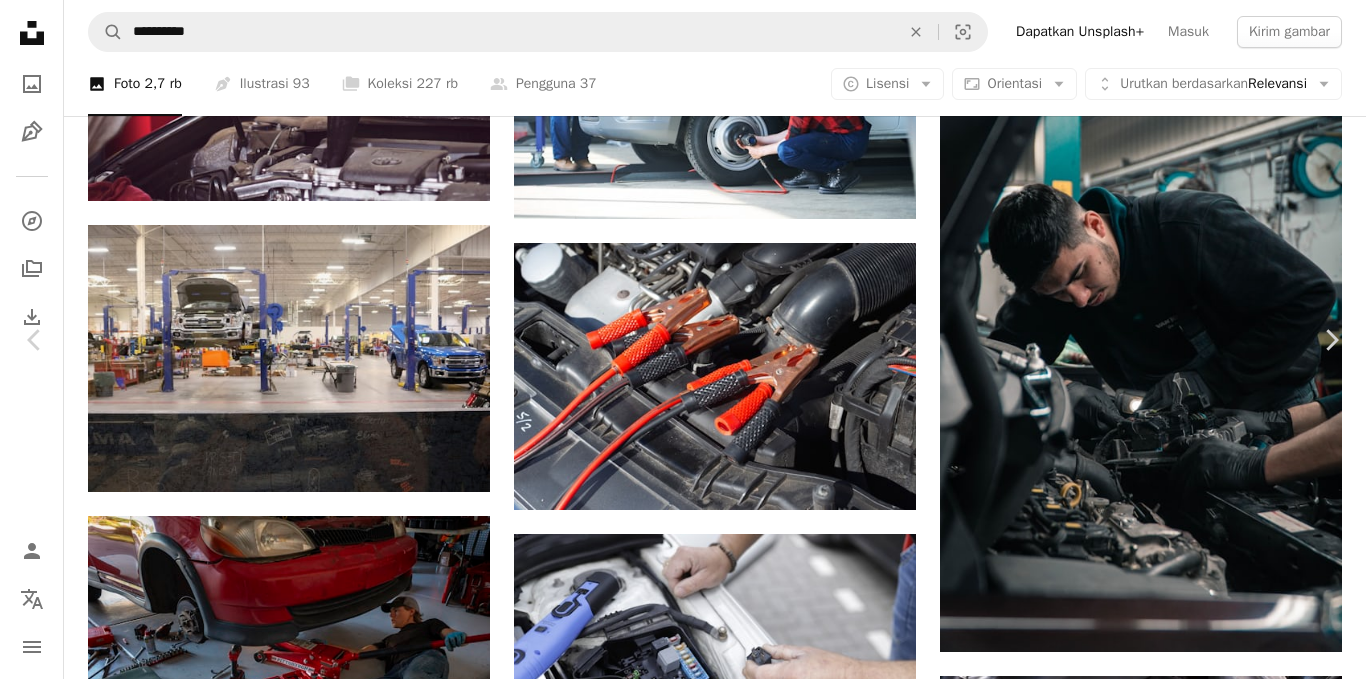click on "An X shape" at bounding box center (20, 20) 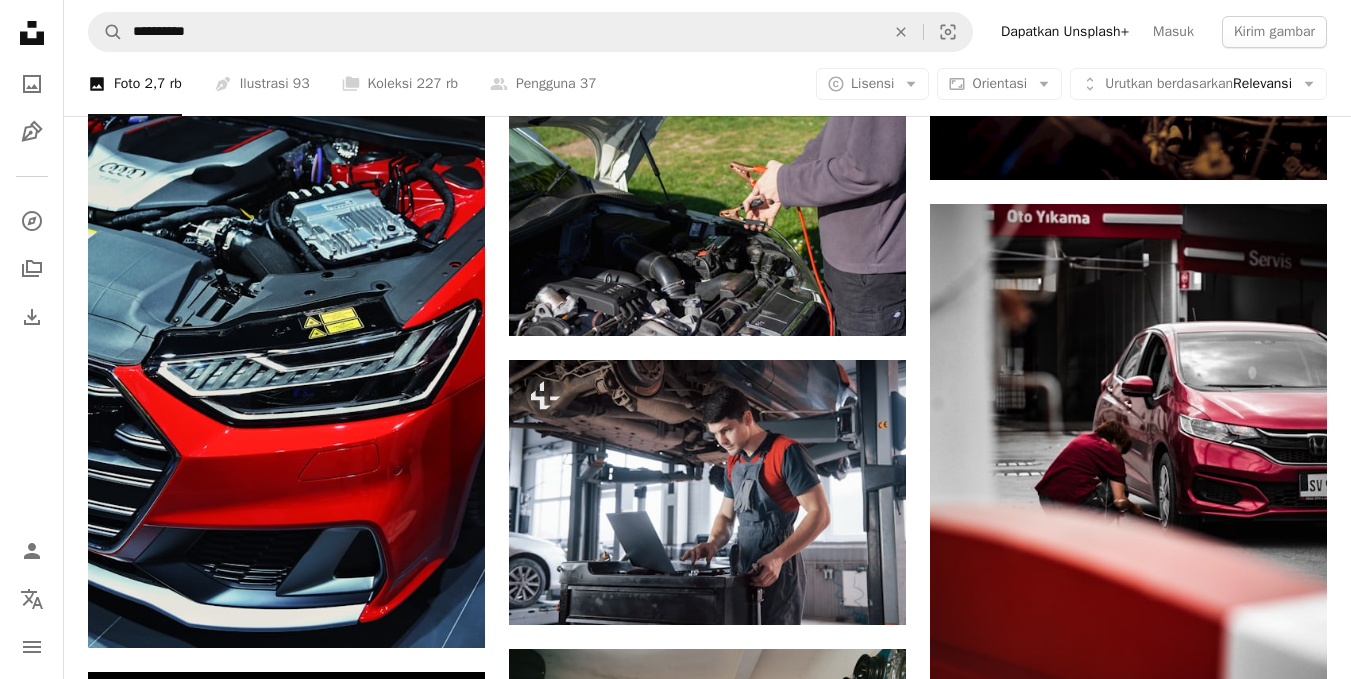 scroll, scrollTop: 2500, scrollLeft: 0, axis: vertical 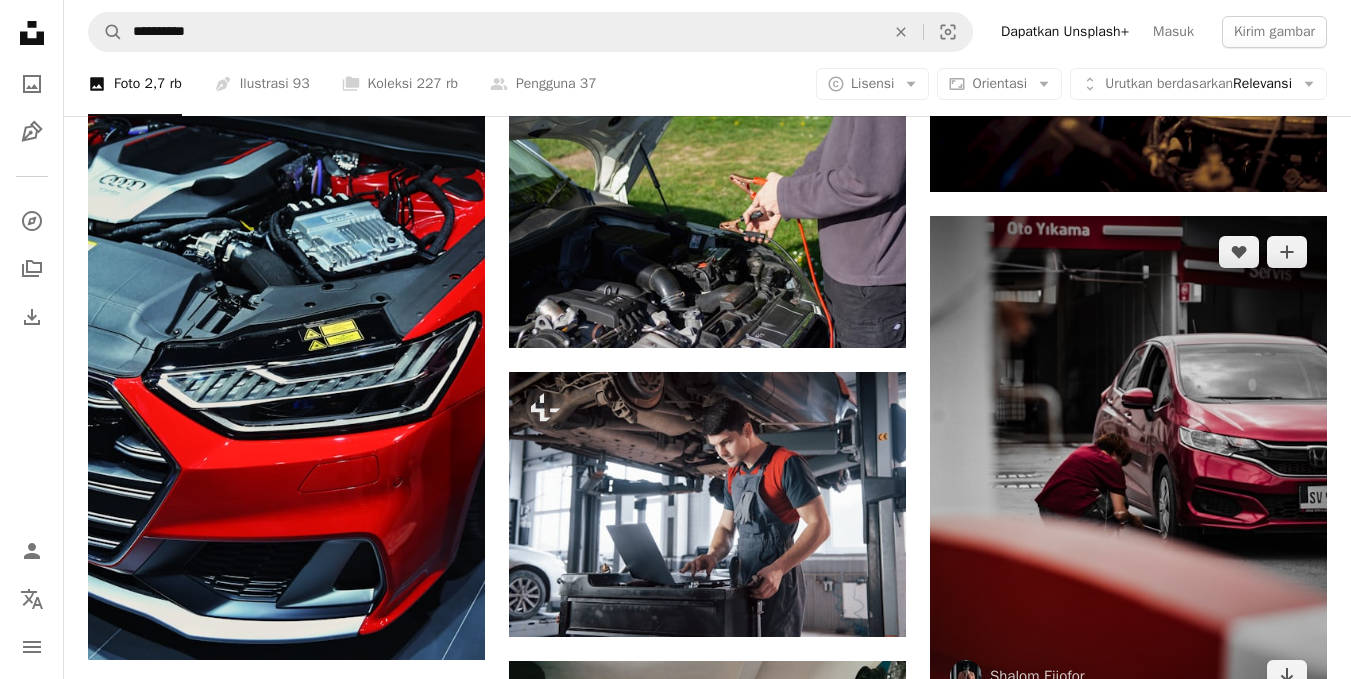 click at bounding box center (1128, 464) 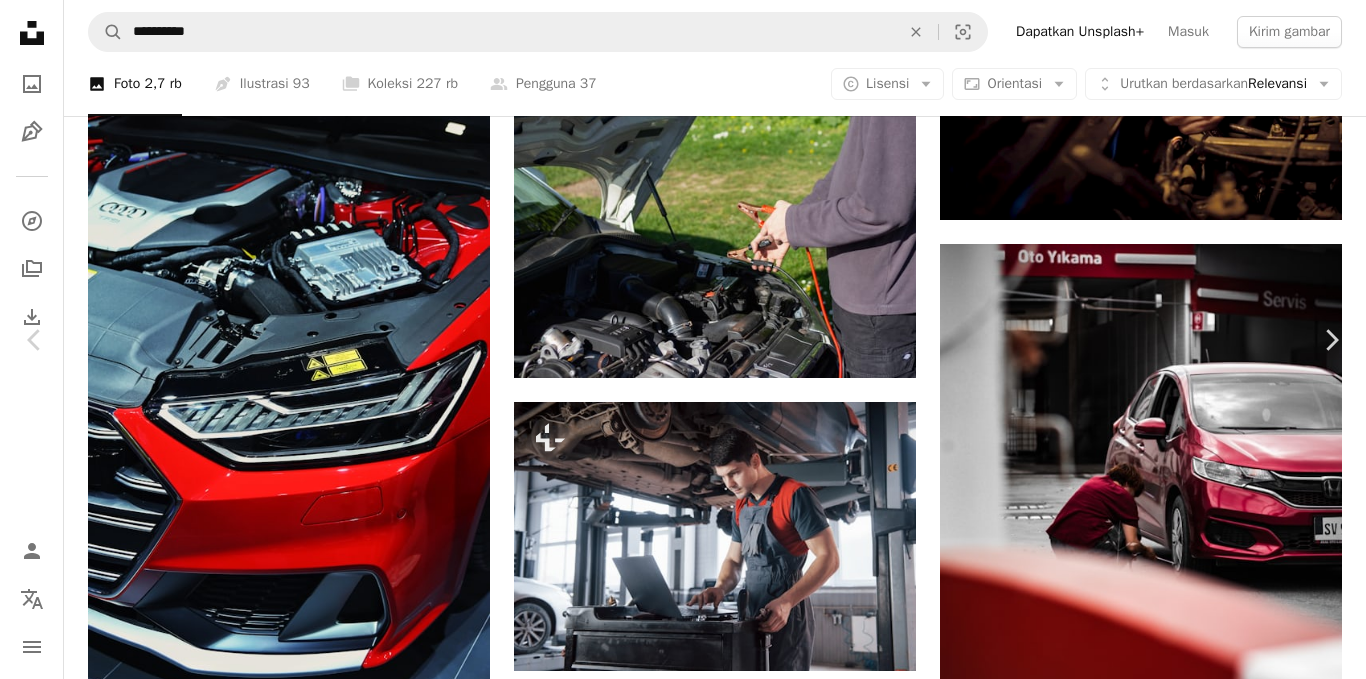 type 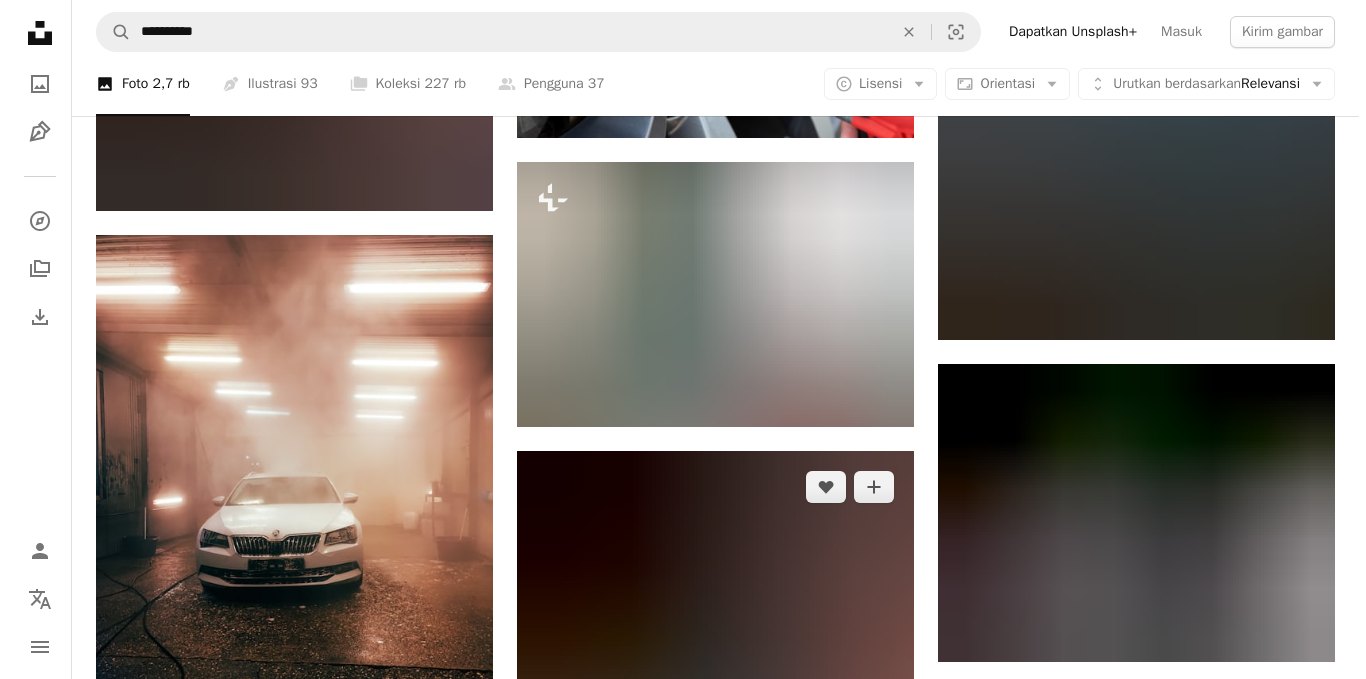 scroll, scrollTop: 4200, scrollLeft: 0, axis: vertical 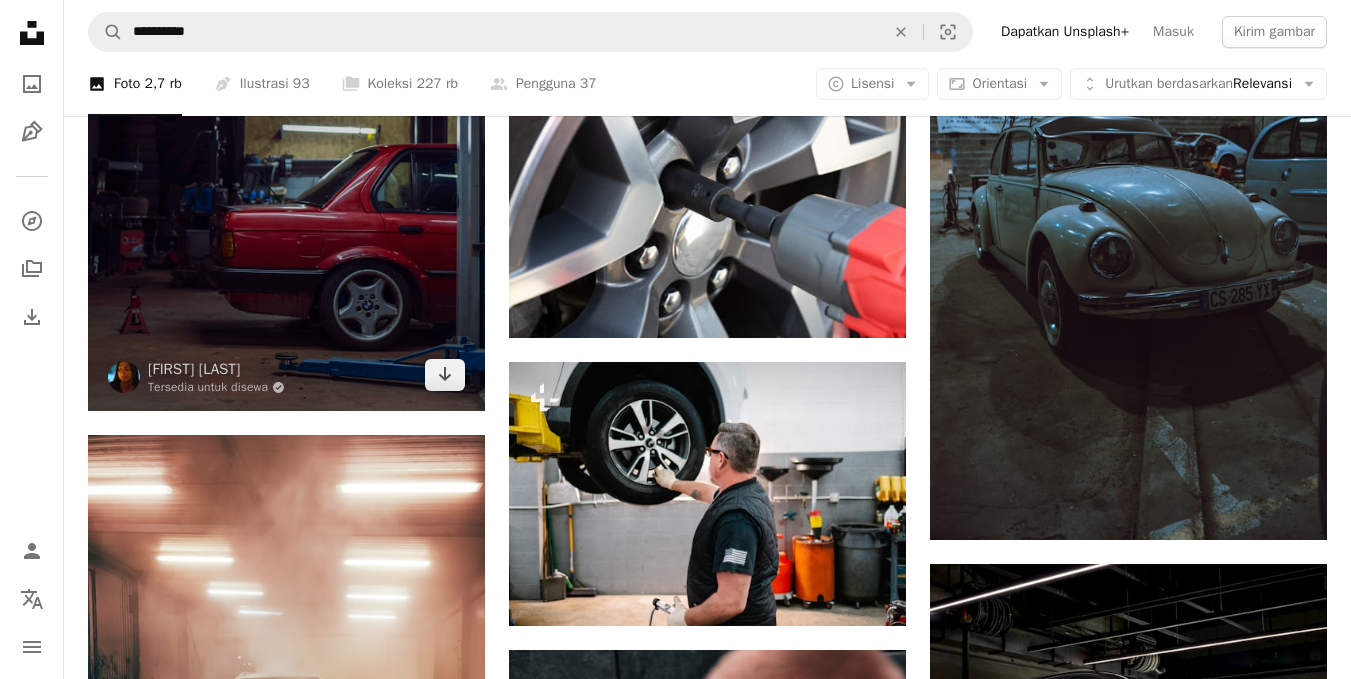 click at bounding box center [286, 114] 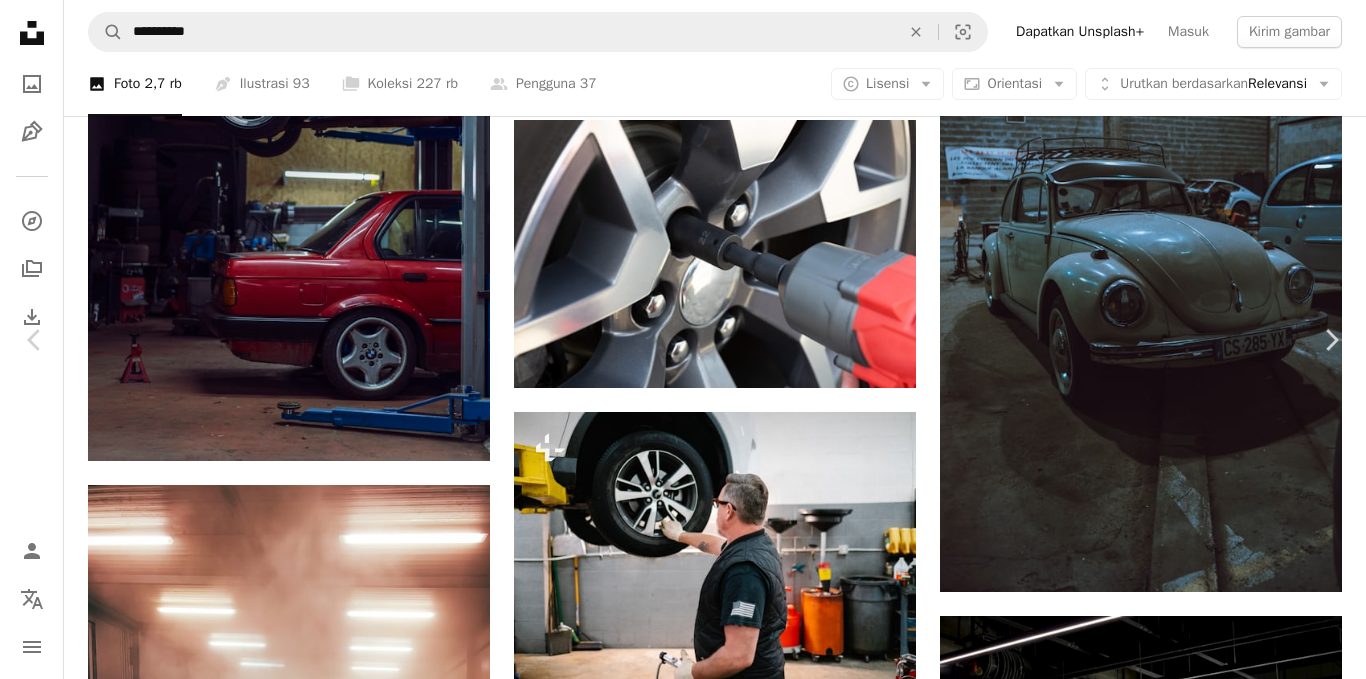 scroll, scrollTop: 1900, scrollLeft: 0, axis: vertical 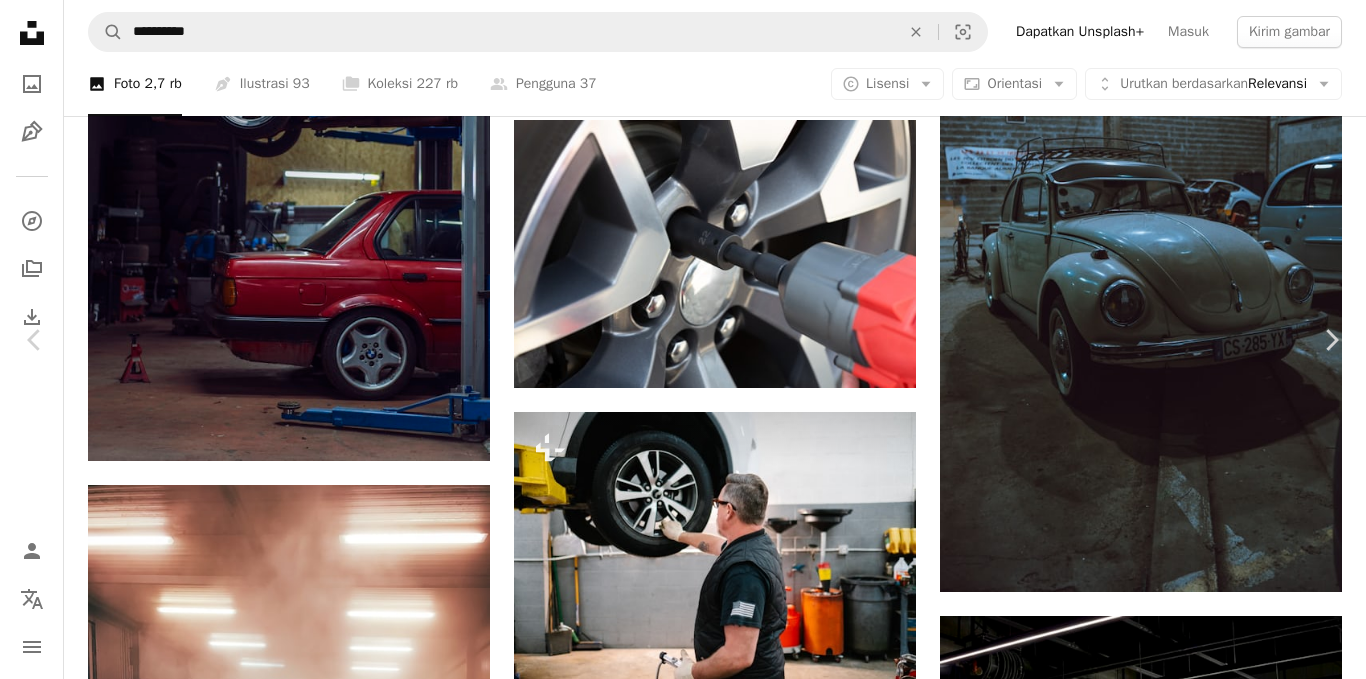 type 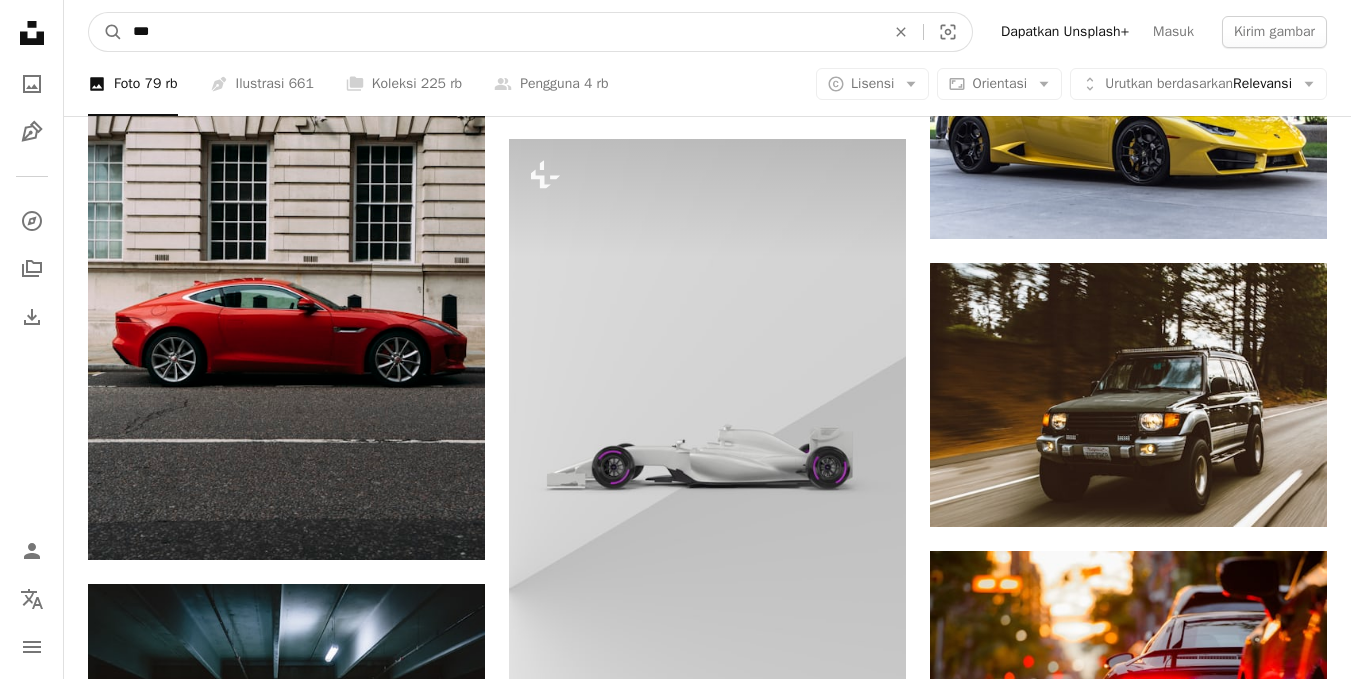 click on "A magnifying glass *** An X shape Visual search Dapatkan Unsplash+ Masuk Kirim gambar" at bounding box center (707, 32) 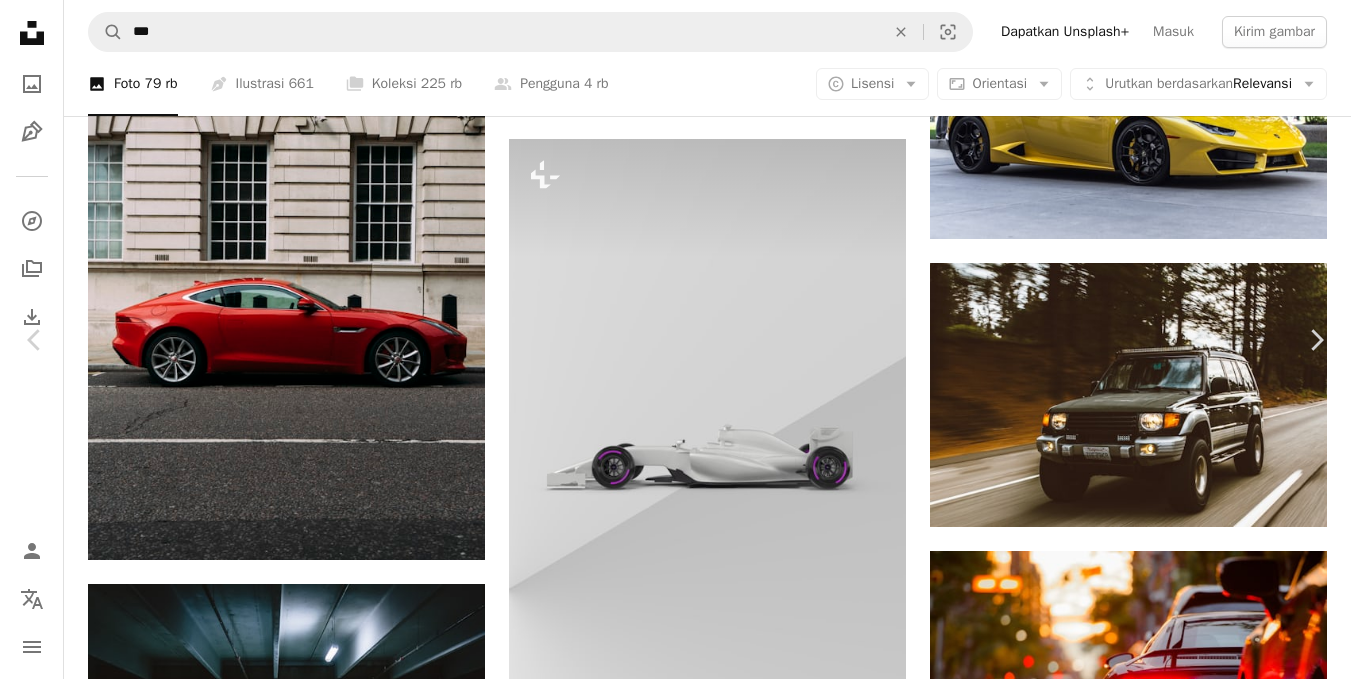 click on "An X shape" at bounding box center (20, 20) 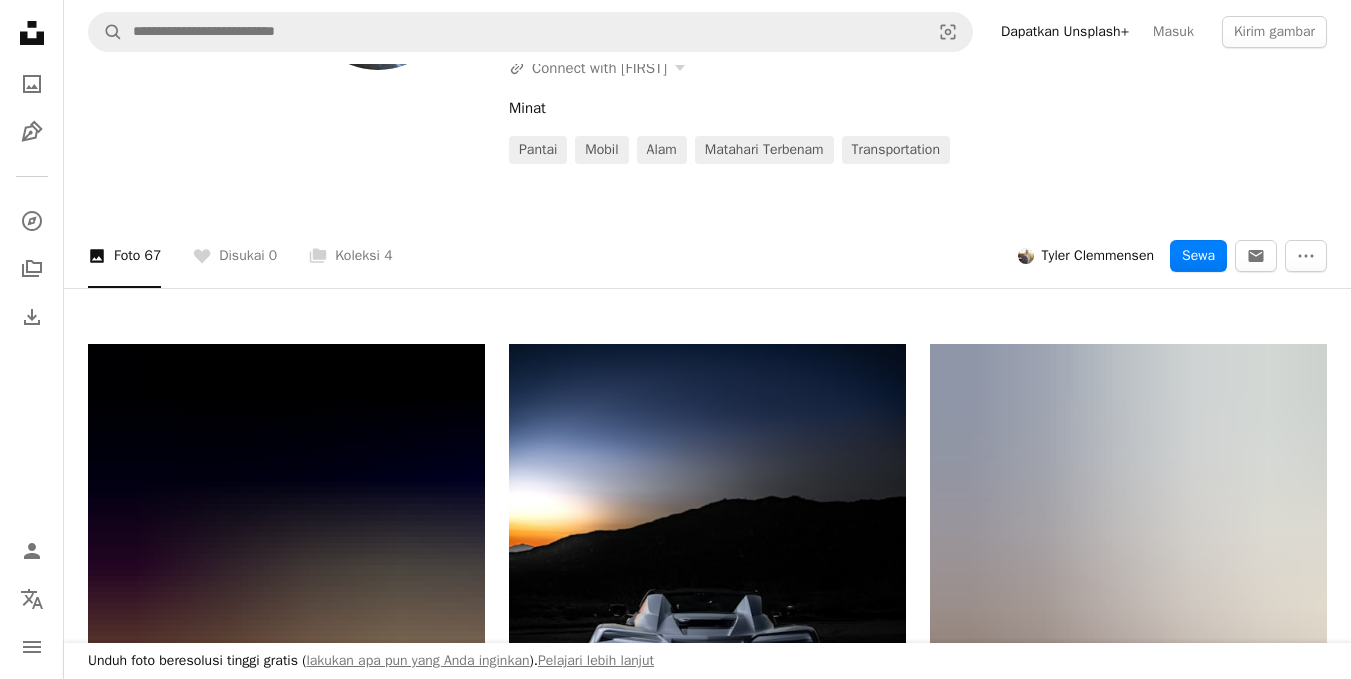 scroll, scrollTop: 4278, scrollLeft: 0, axis: vertical 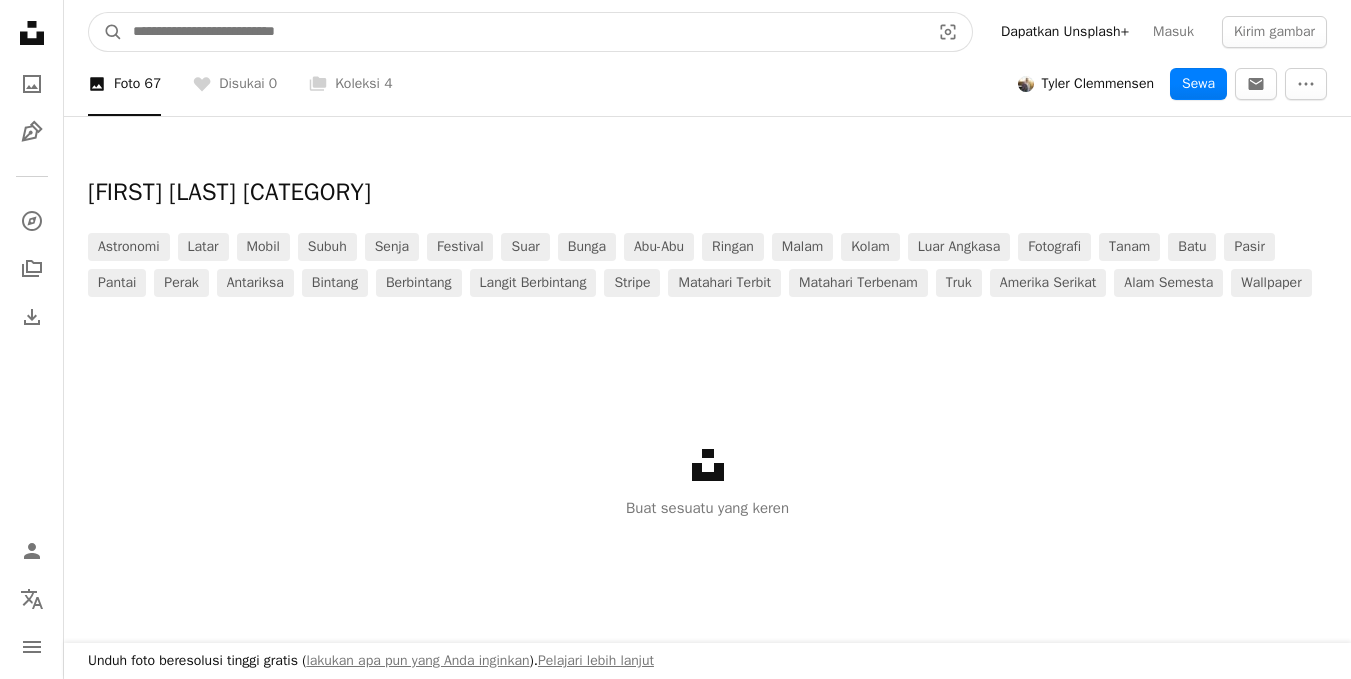 click at bounding box center (523, 32) 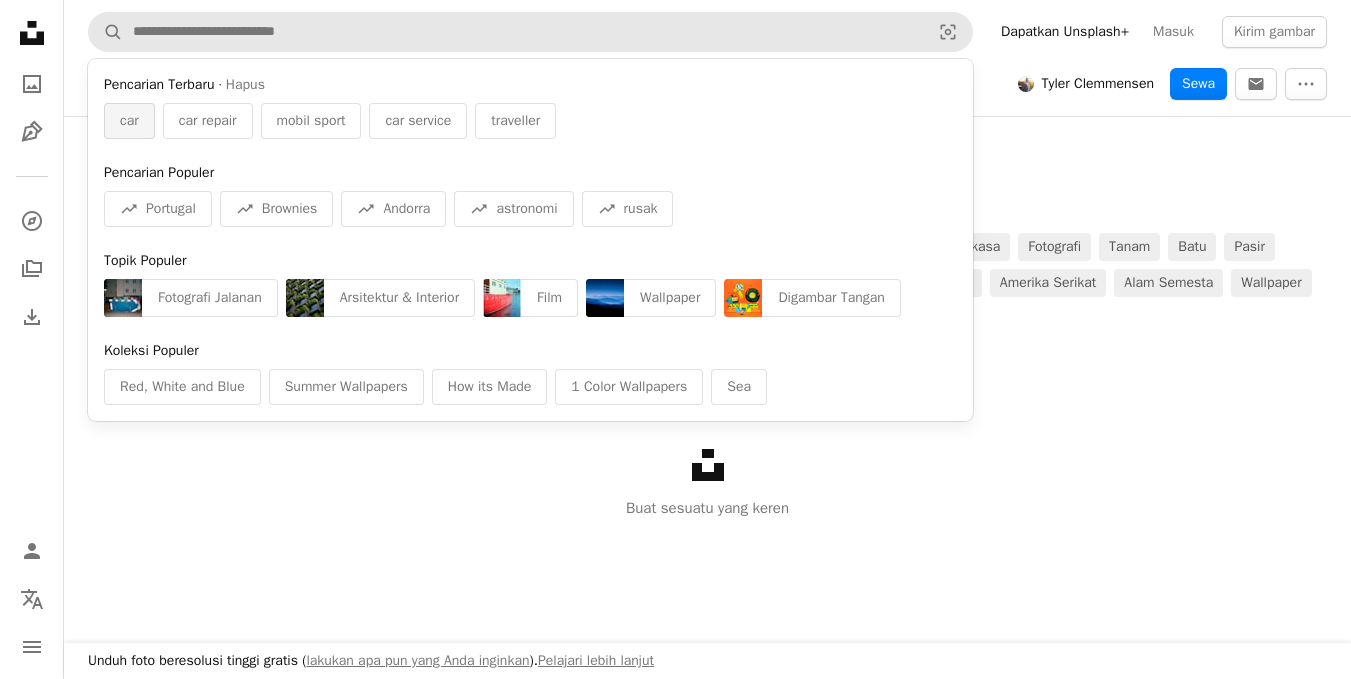 click on "car" at bounding box center [129, 121] 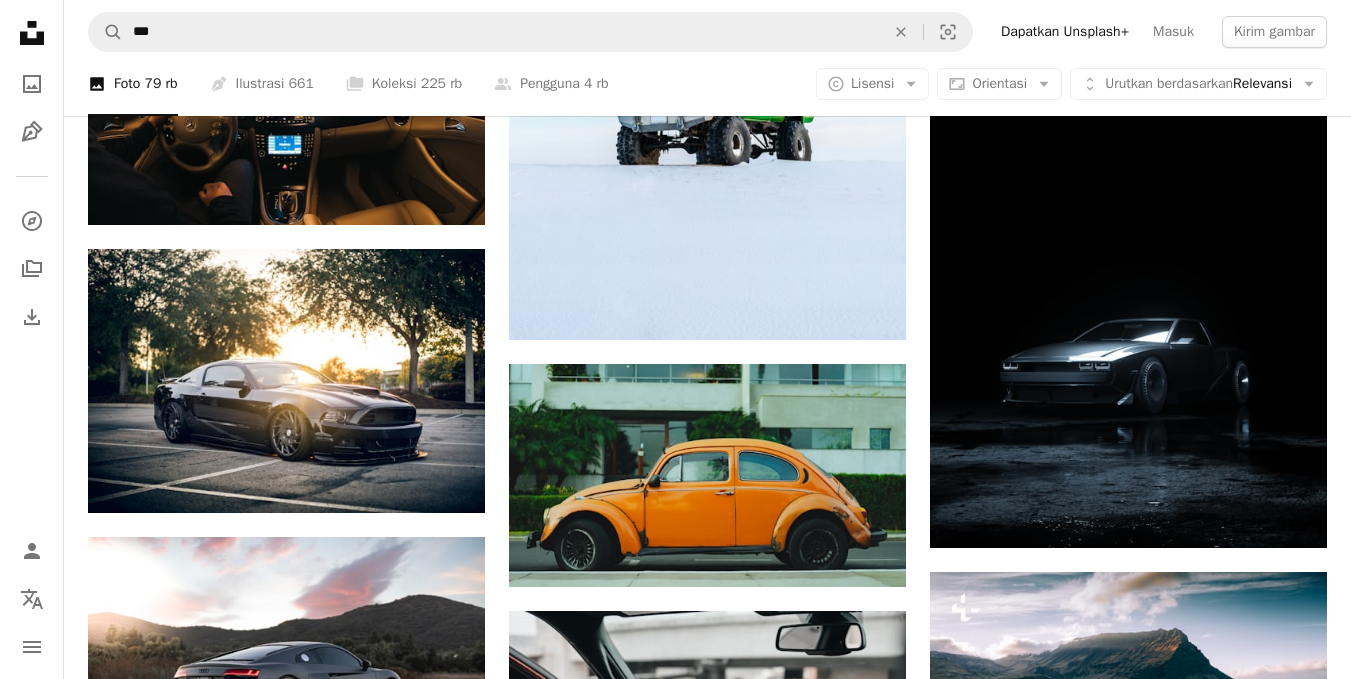 scroll, scrollTop: 2800, scrollLeft: 0, axis: vertical 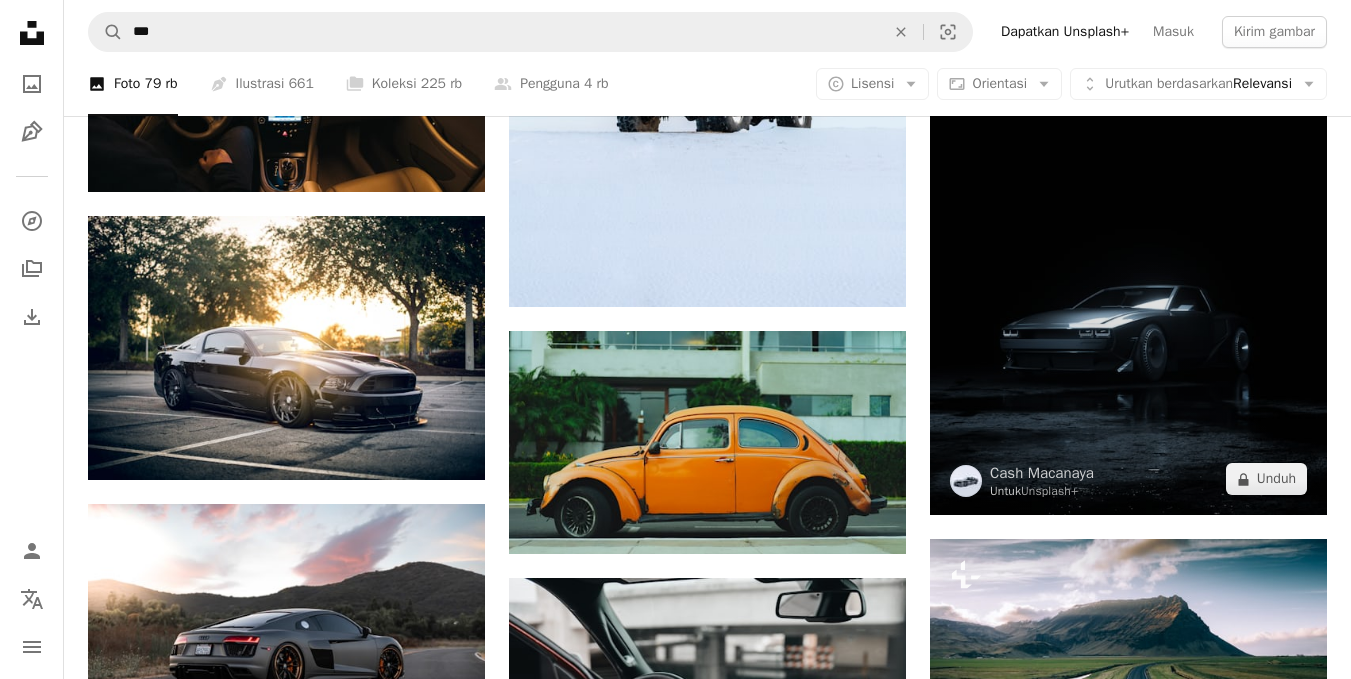 click at bounding box center [1128, 267] 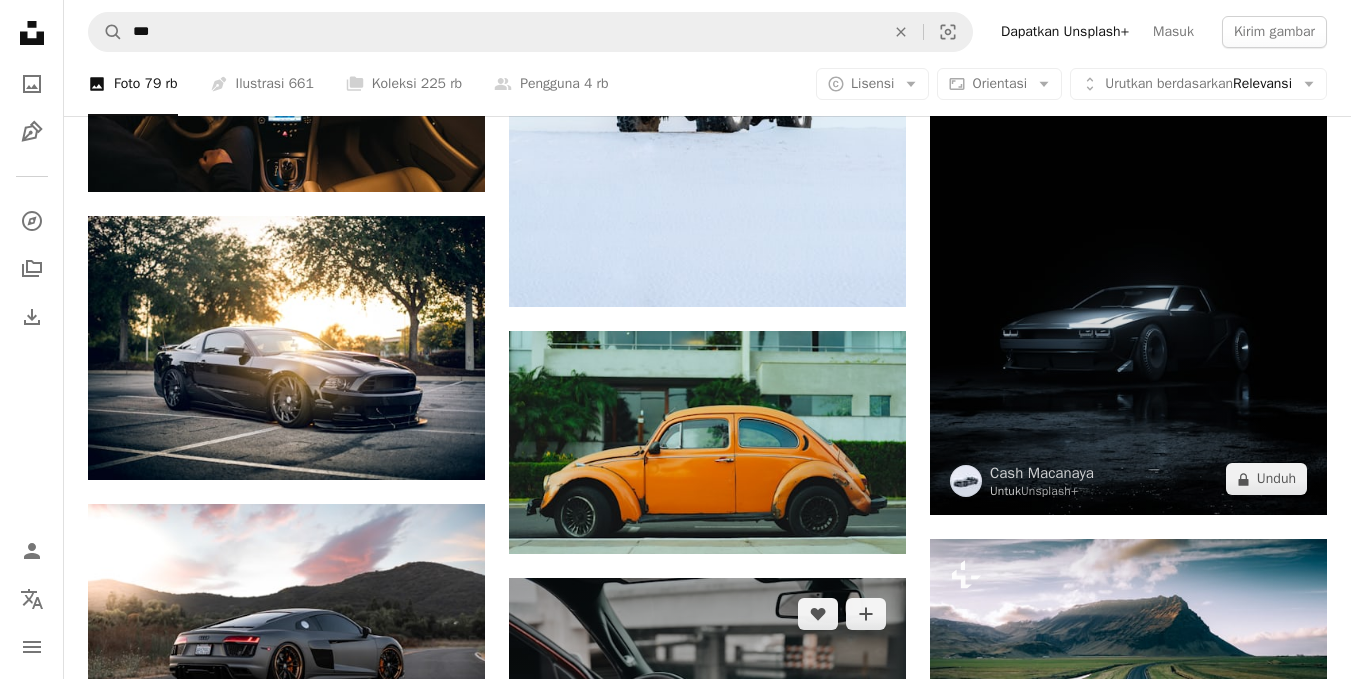 scroll, scrollTop: 3200, scrollLeft: 0, axis: vertical 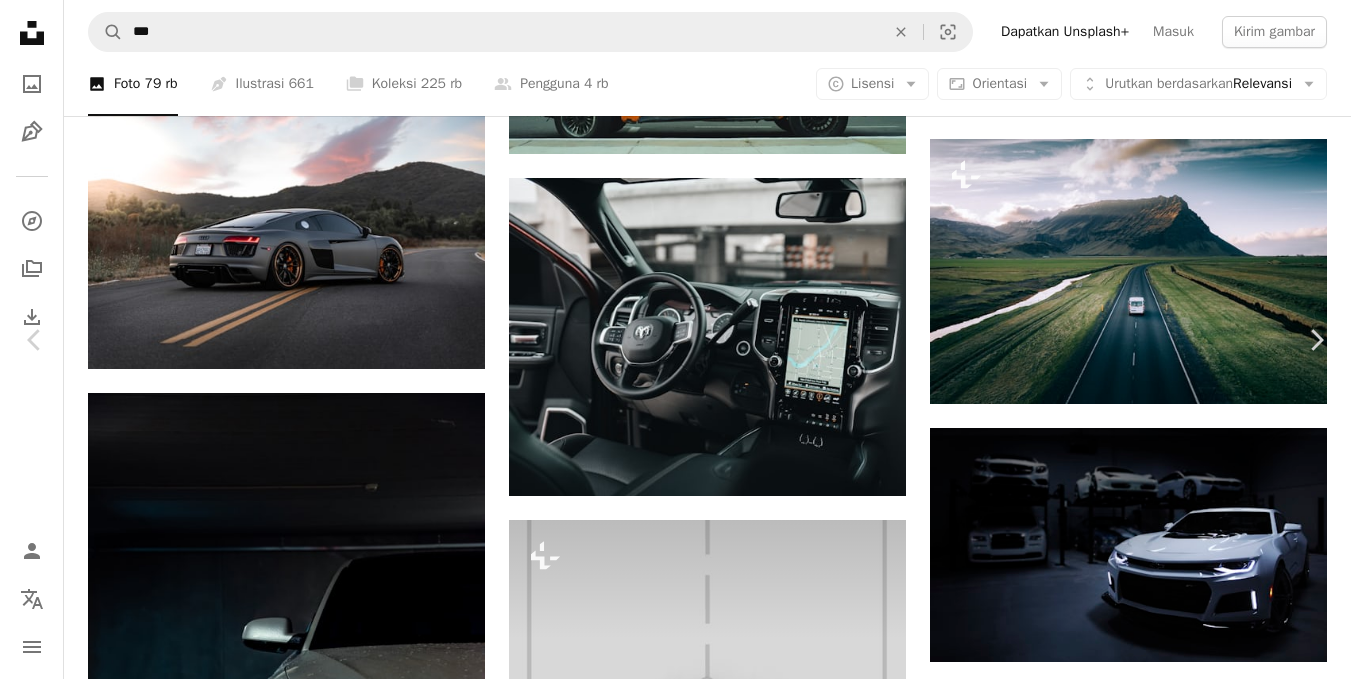 click on "An X shape" at bounding box center [20, 20] 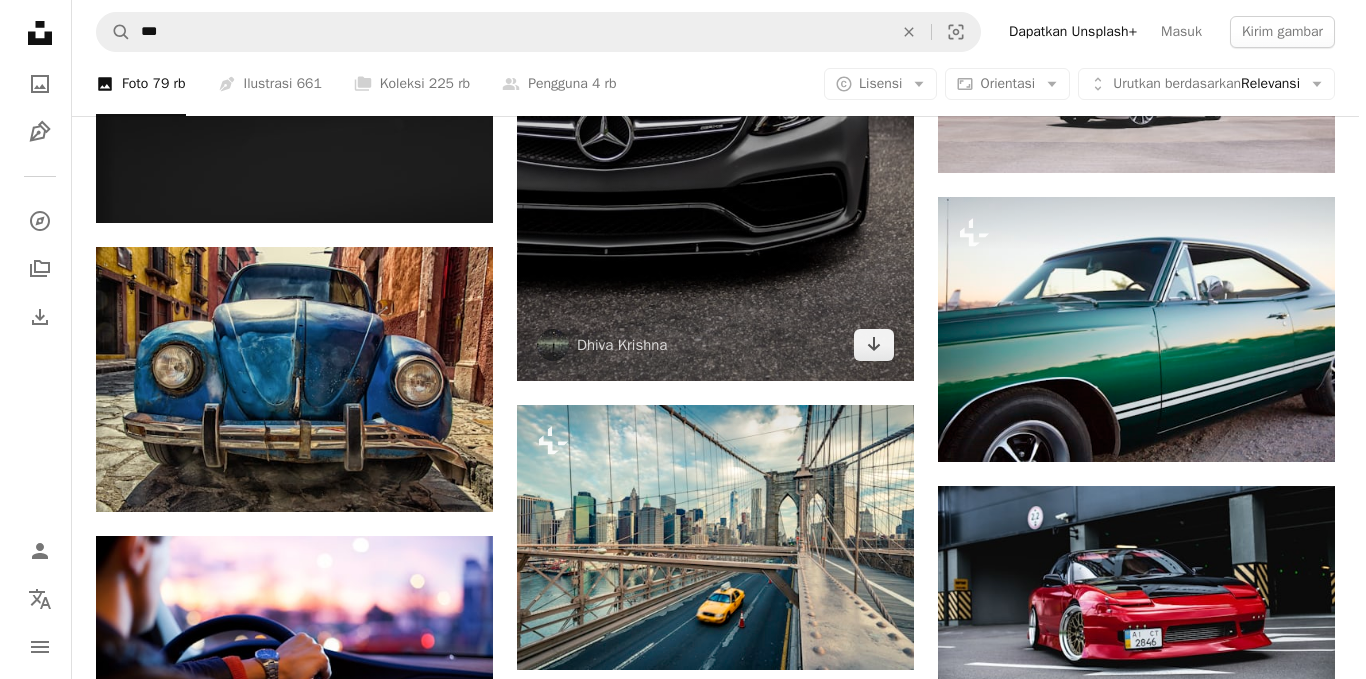 scroll, scrollTop: 7000, scrollLeft: 0, axis: vertical 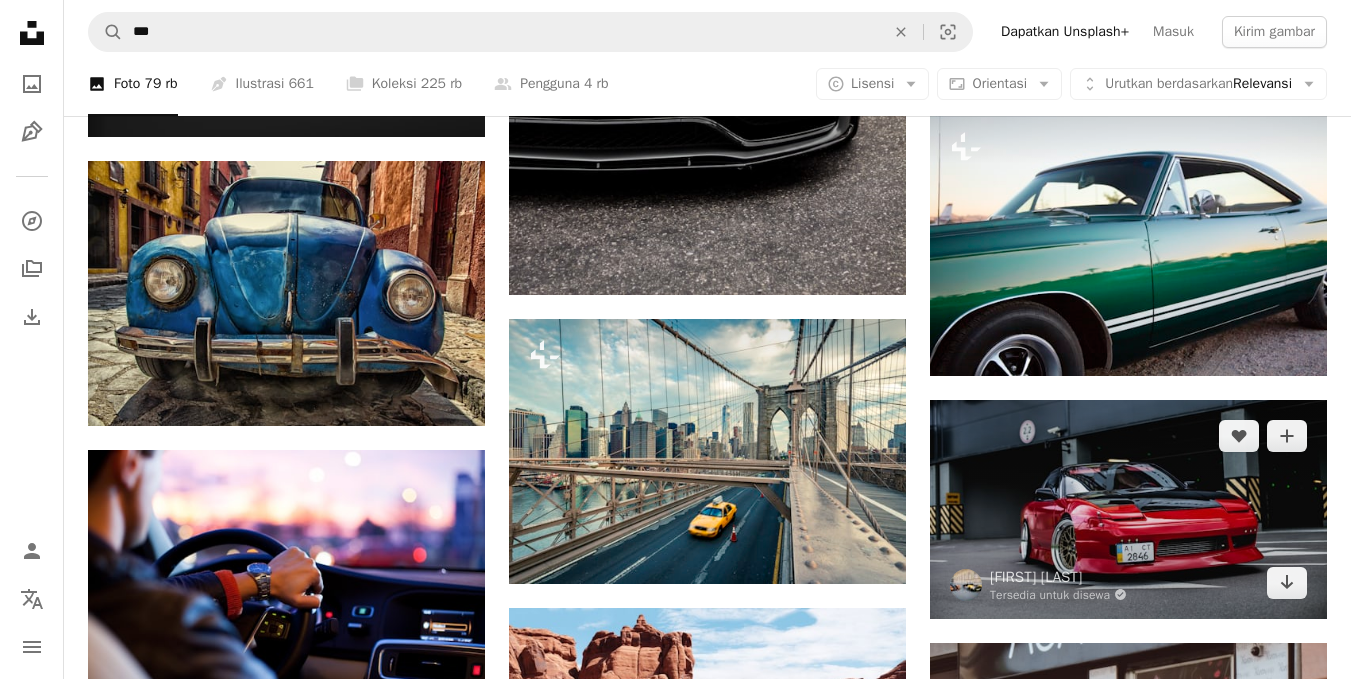 click at bounding box center (1128, 509) 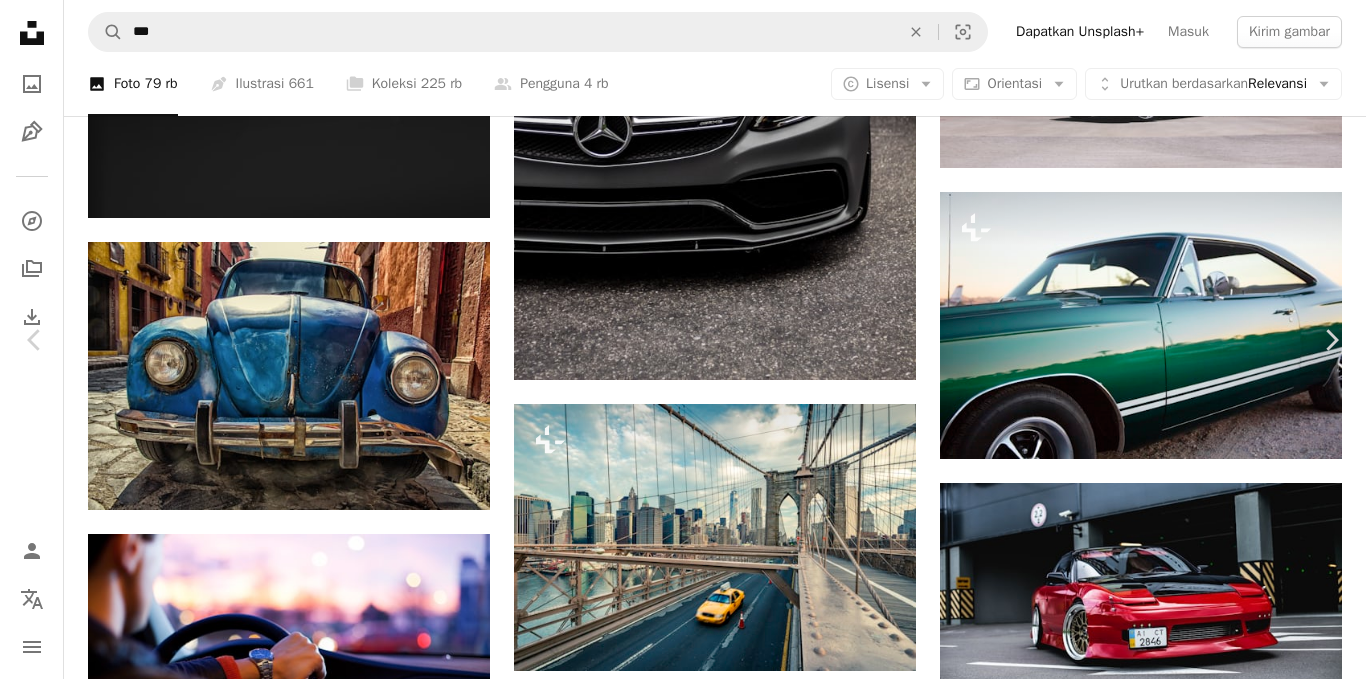 scroll, scrollTop: 0, scrollLeft: 0, axis: both 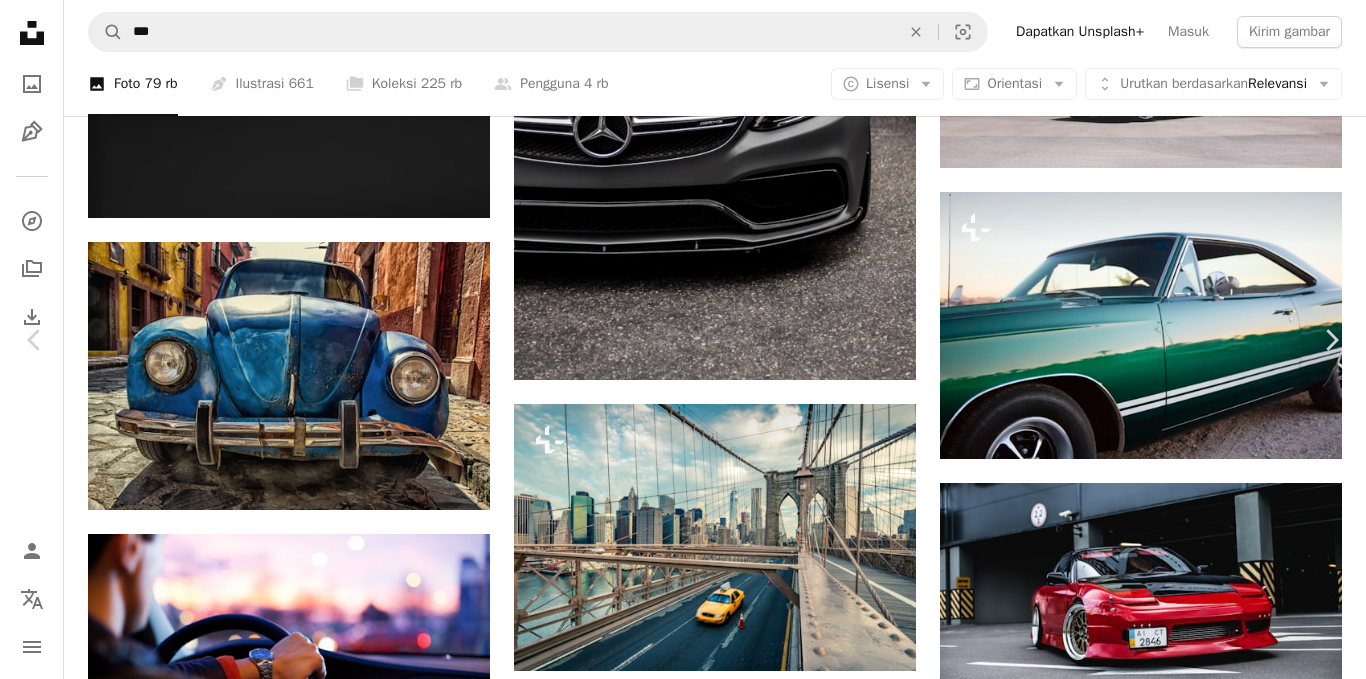type 